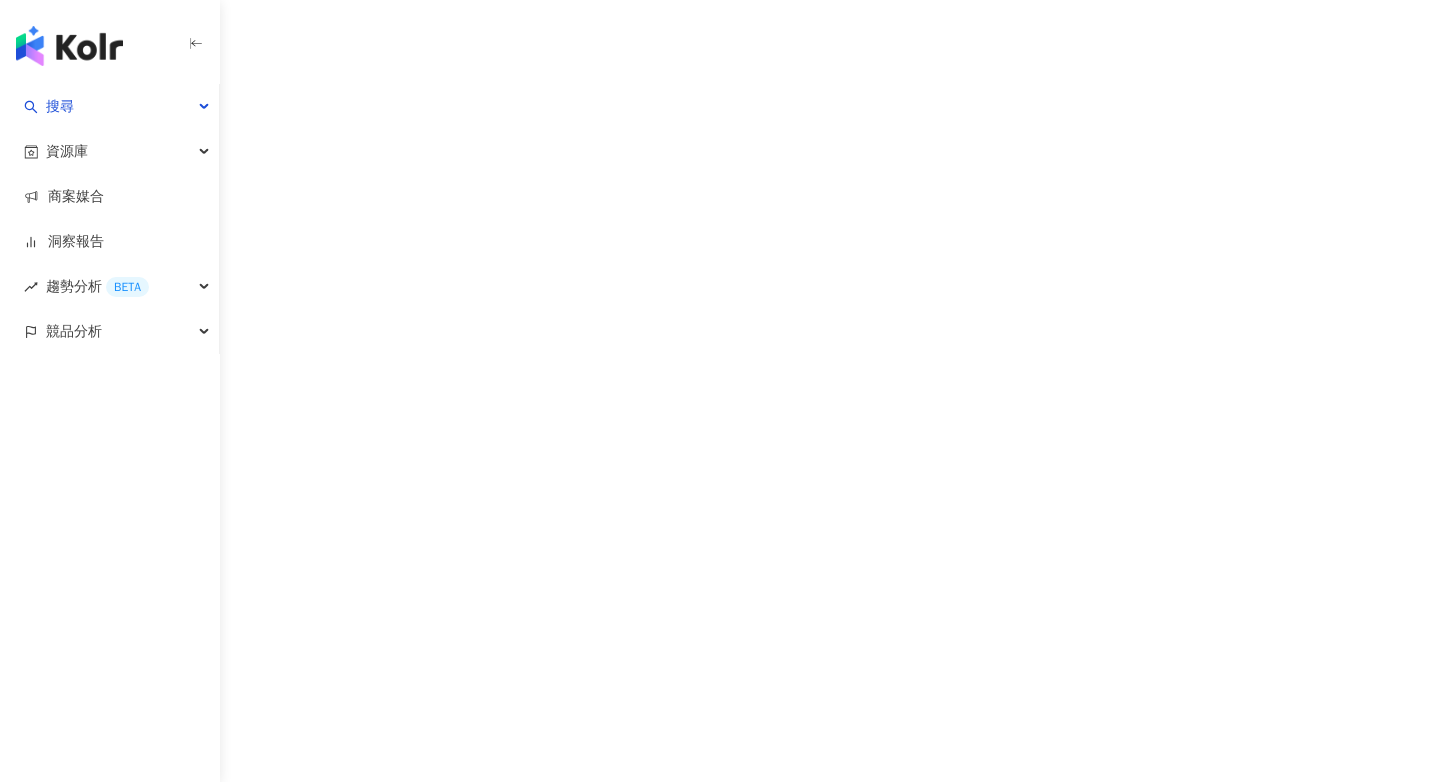 scroll, scrollTop: 0, scrollLeft: 0, axis: both 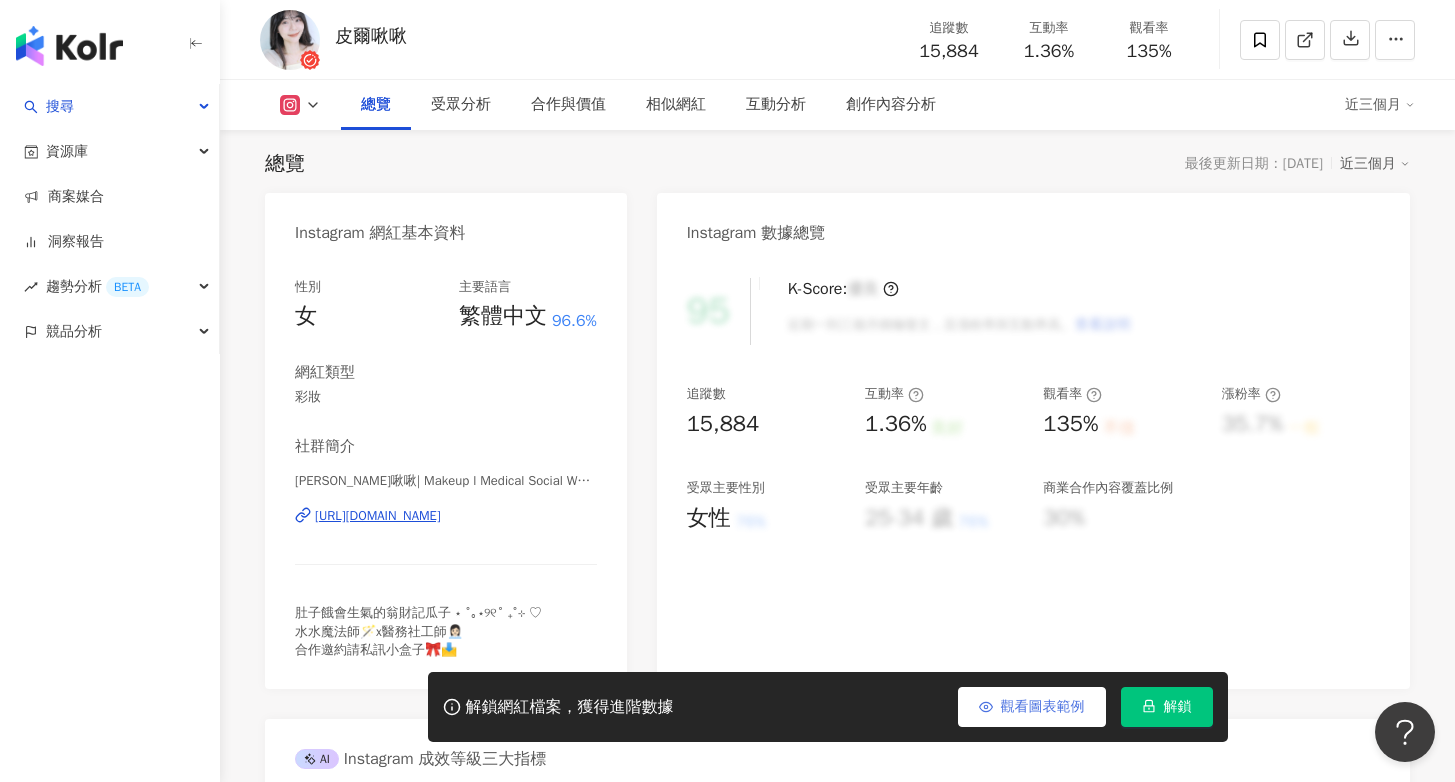 click on "觀看圖表範例" at bounding box center [1032, 707] 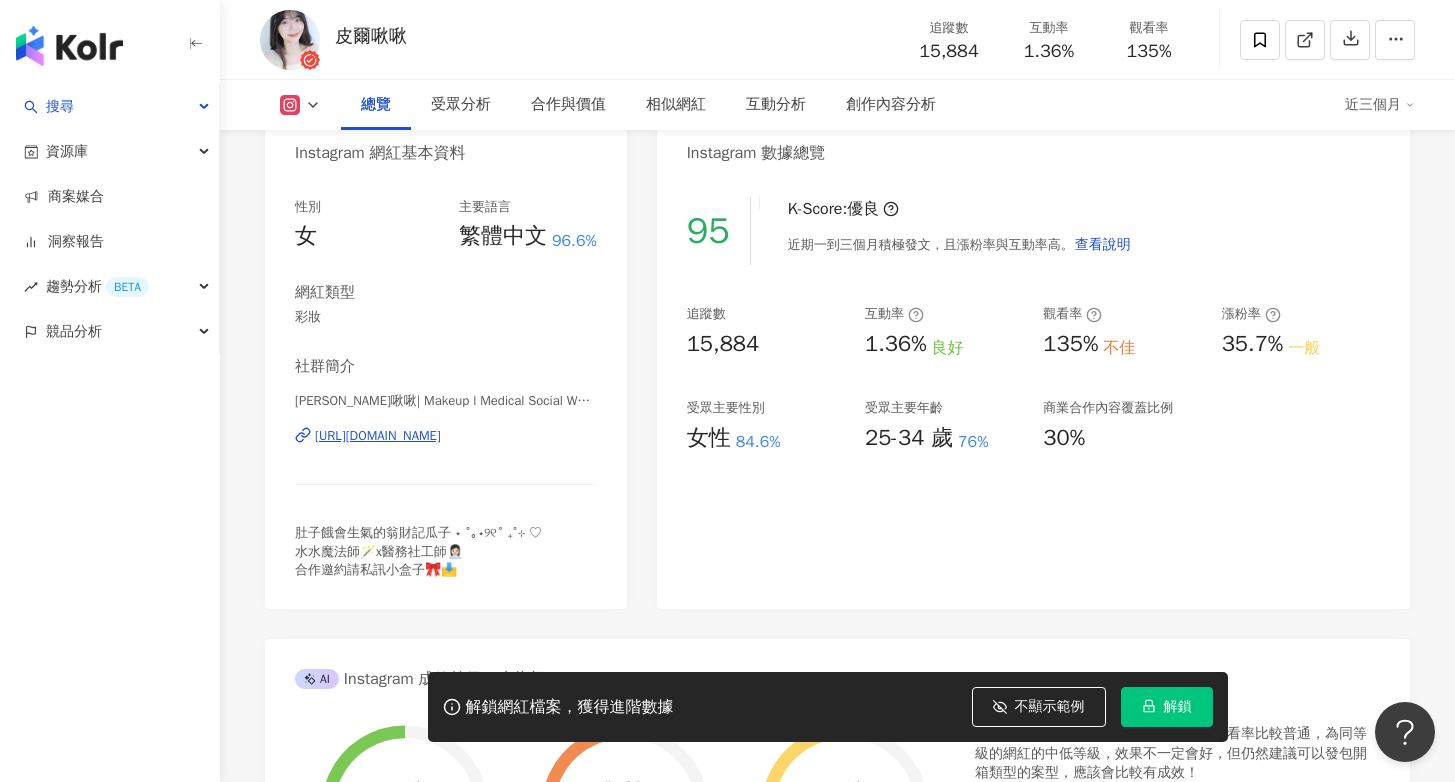 scroll, scrollTop: 208, scrollLeft: 0, axis: vertical 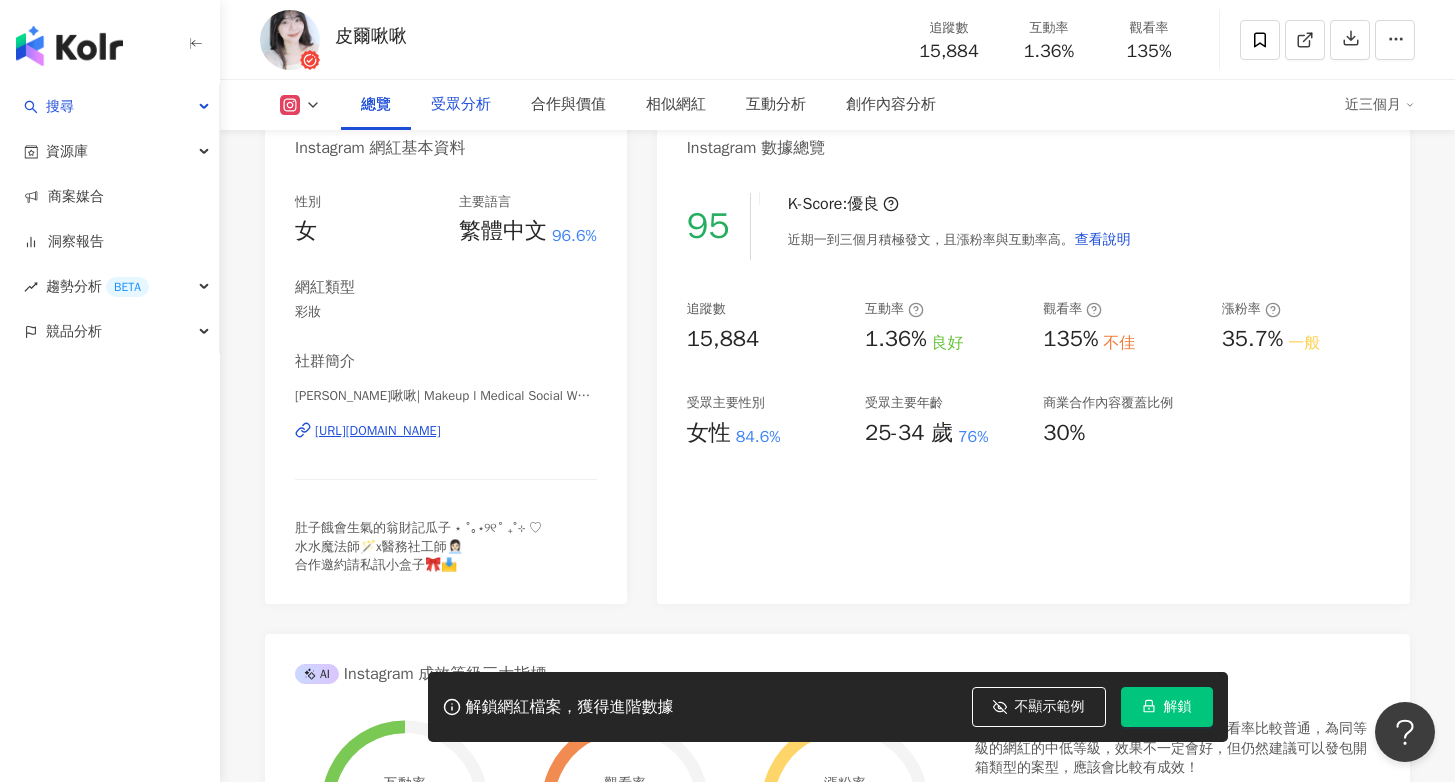 click on "受眾分析" at bounding box center [461, 105] 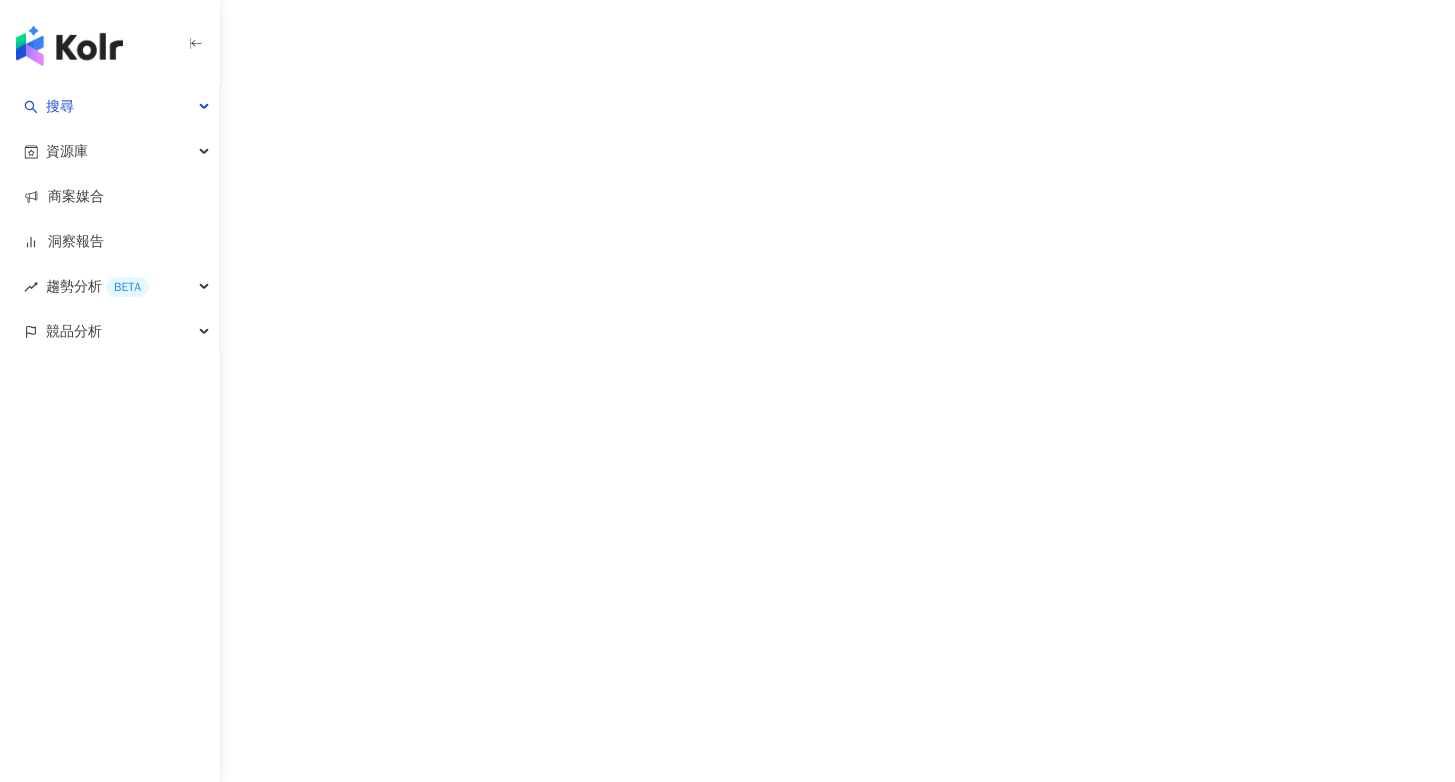 scroll, scrollTop: 0, scrollLeft: 0, axis: both 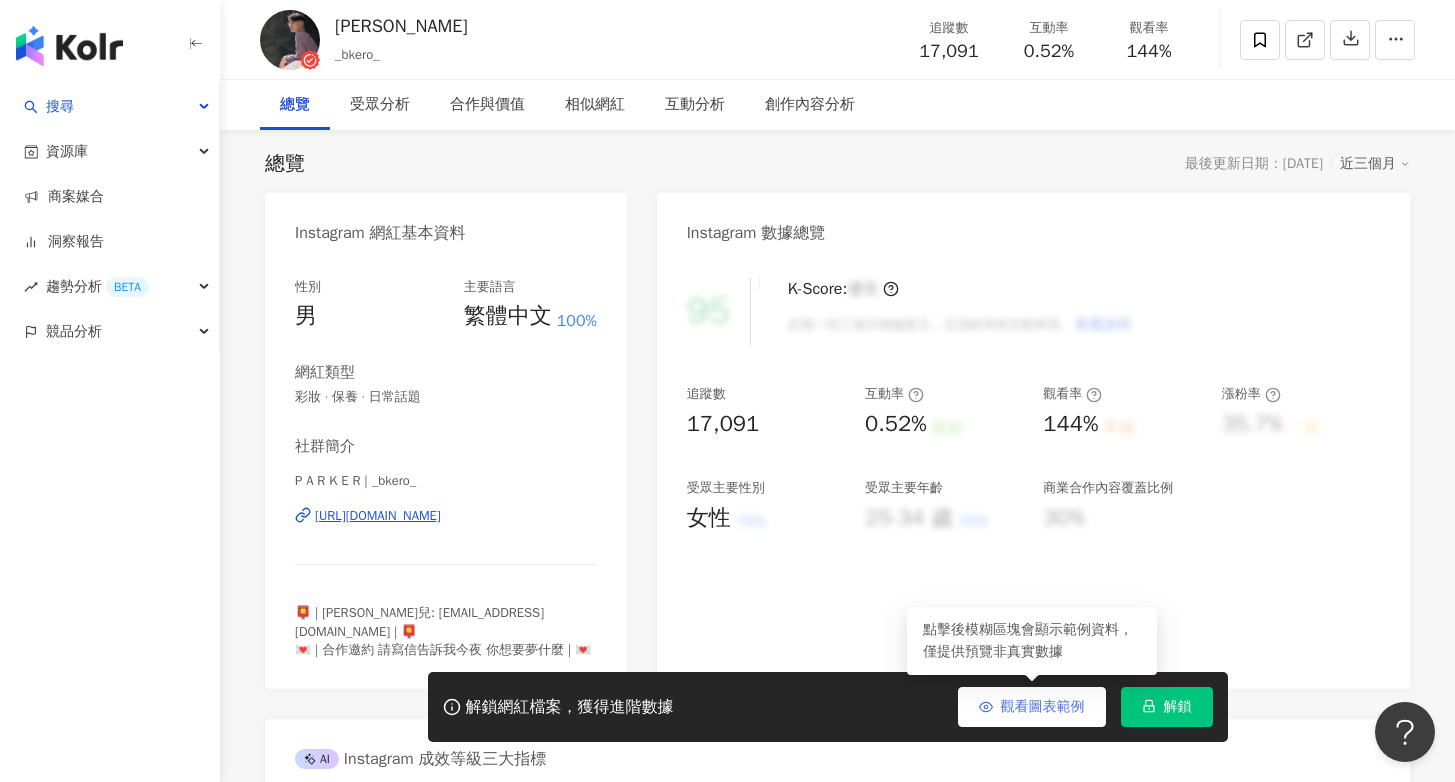 click on "觀看圖表範例" at bounding box center [1043, 707] 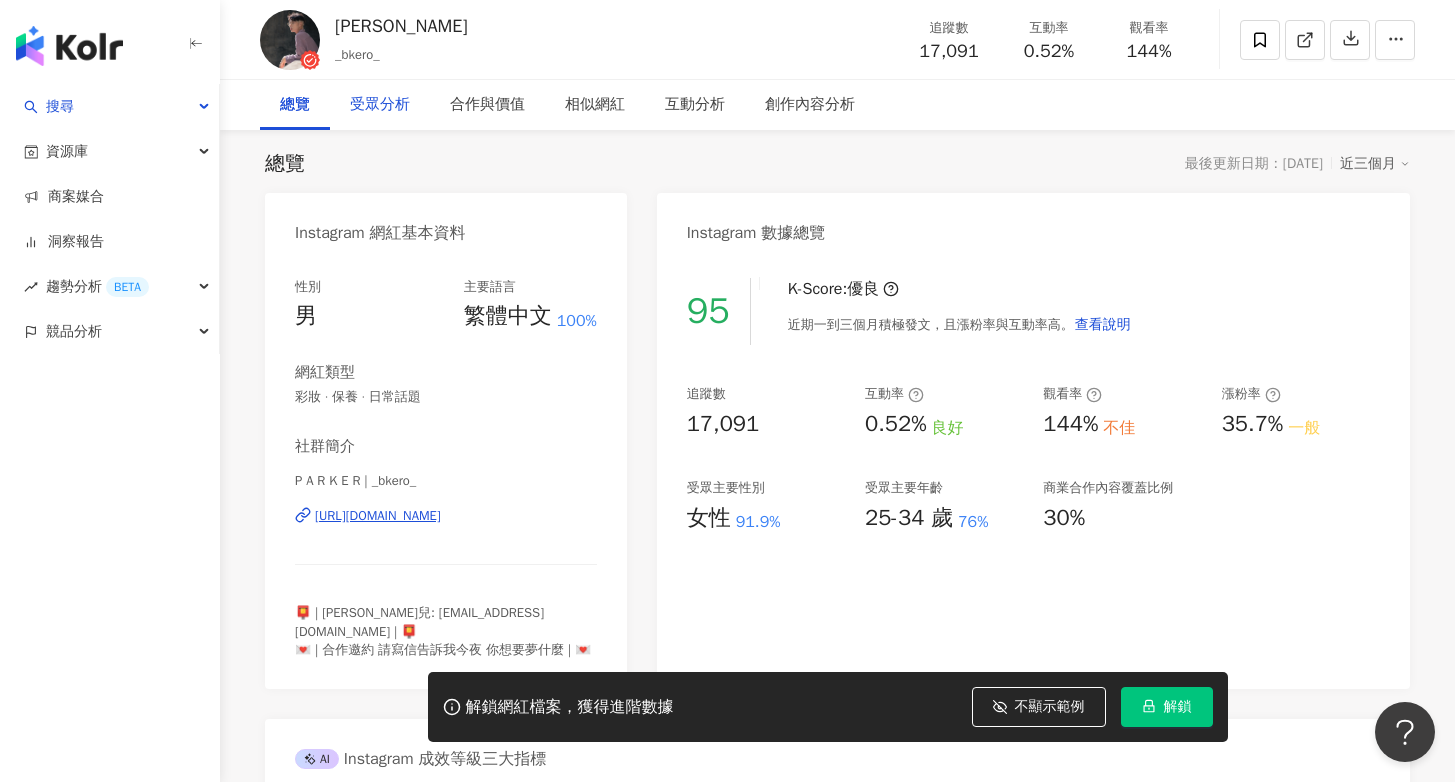click on "受眾分析" at bounding box center [380, 105] 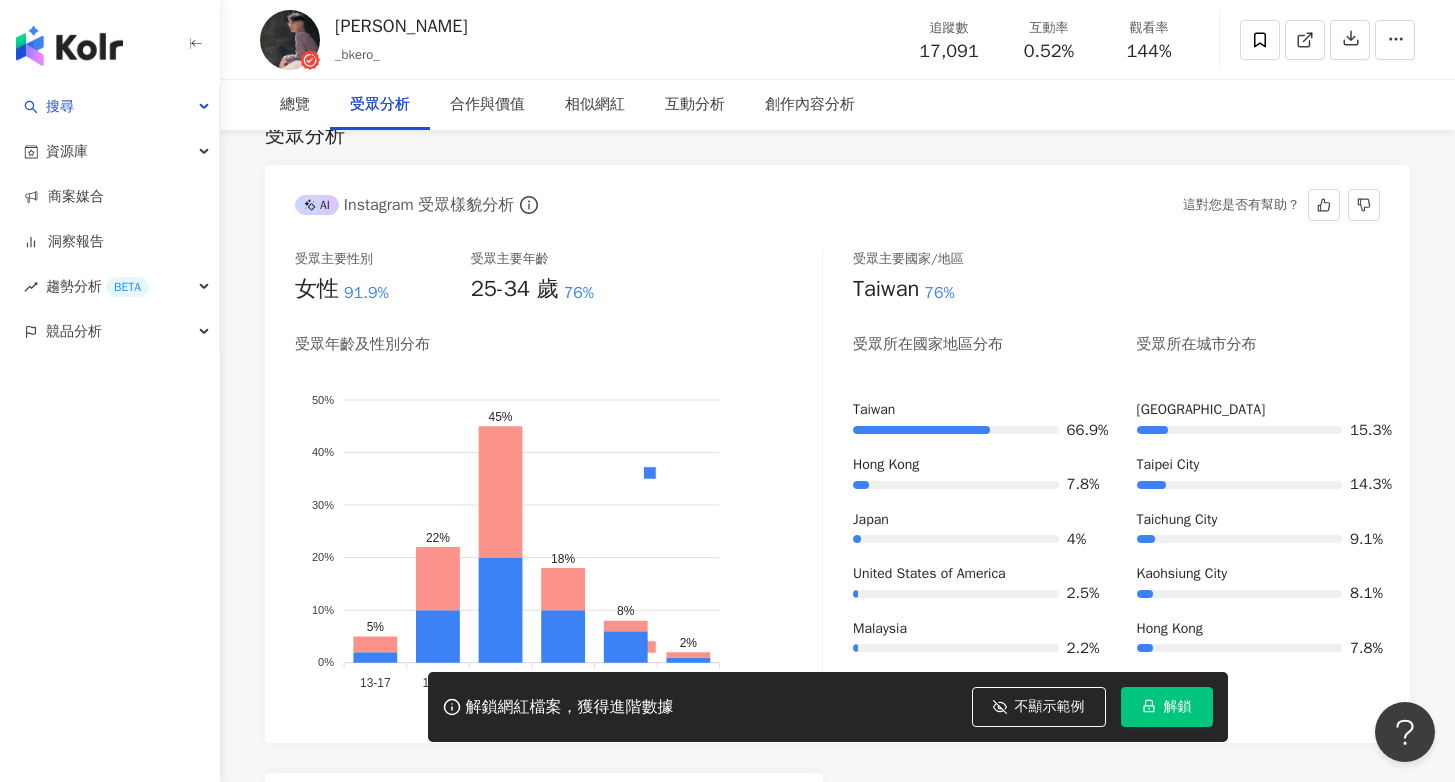 scroll, scrollTop: 1710, scrollLeft: 0, axis: vertical 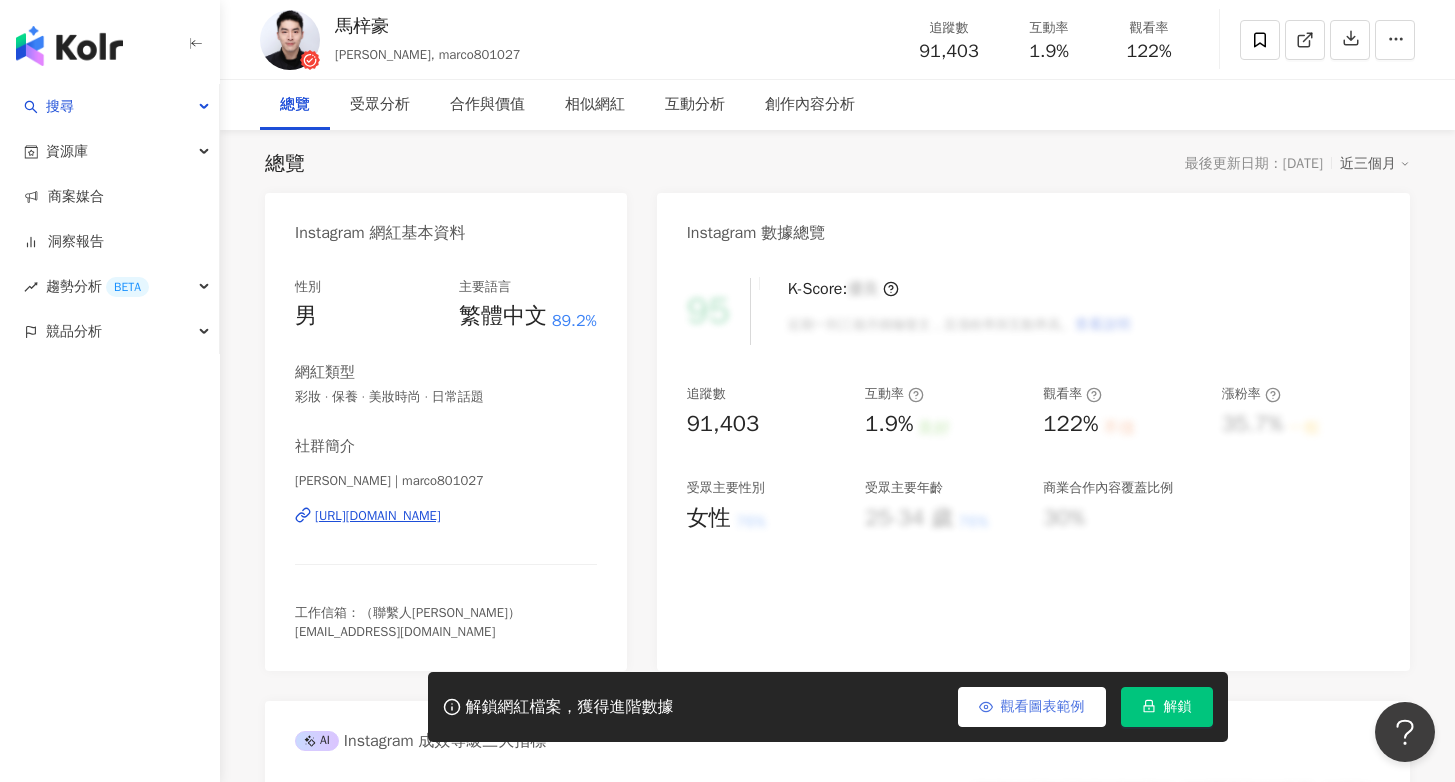 click on "觀看圖表範例" at bounding box center (1043, 707) 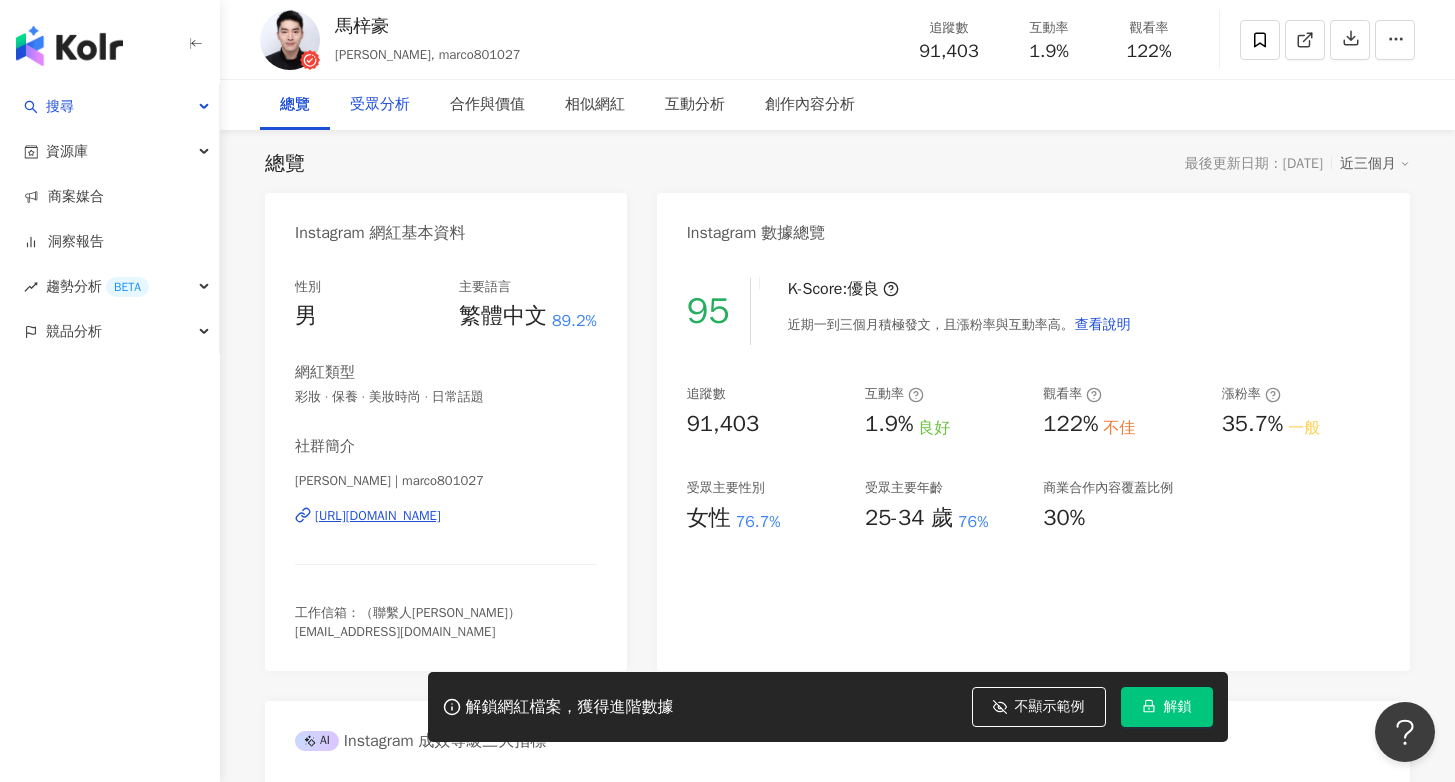 click on "受眾分析" at bounding box center (380, 105) 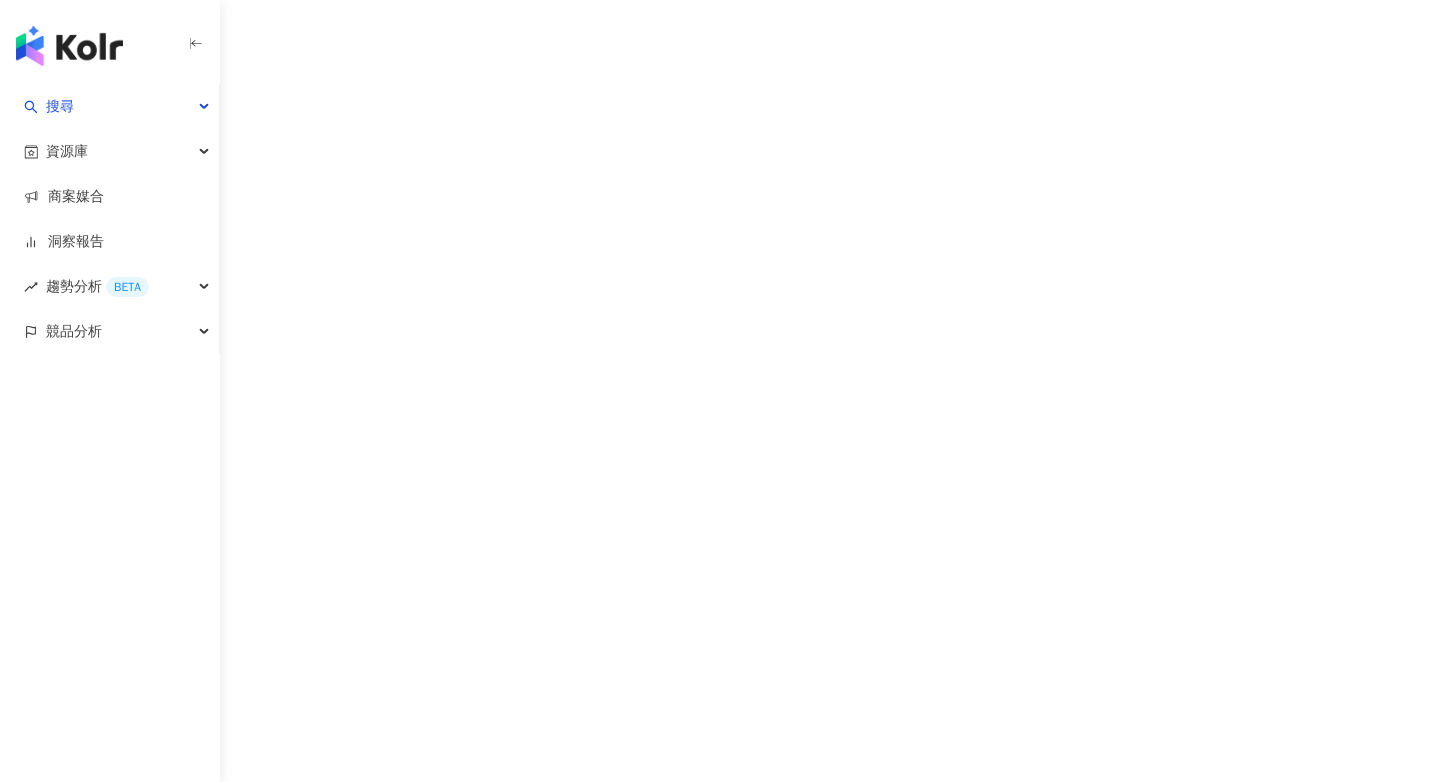 scroll, scrollTop: 0, scrollLeft: 0, axis: both 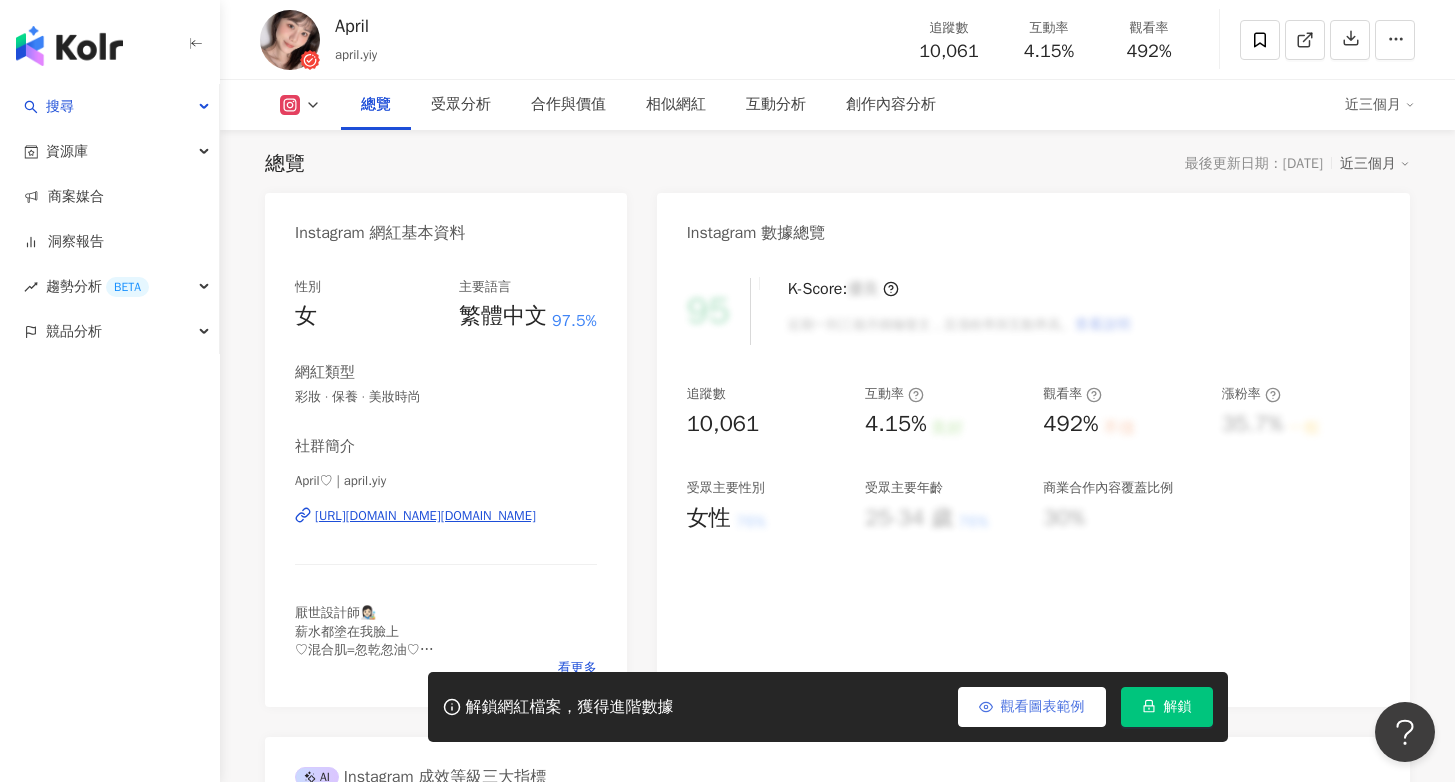 click on "觀看圖表範例" at bounding box center (1032, 707) 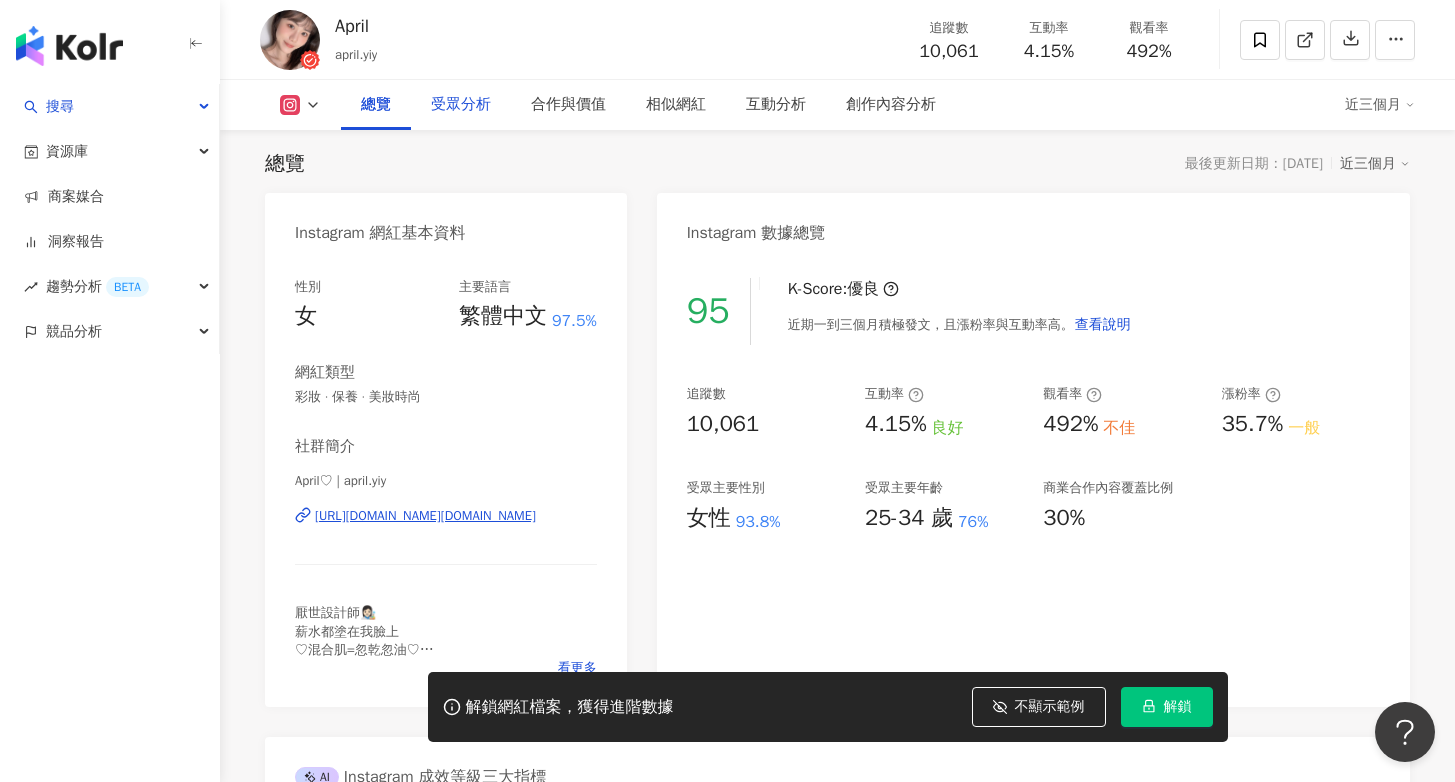 click on "受眾分析" at bounding box center (461, 105) 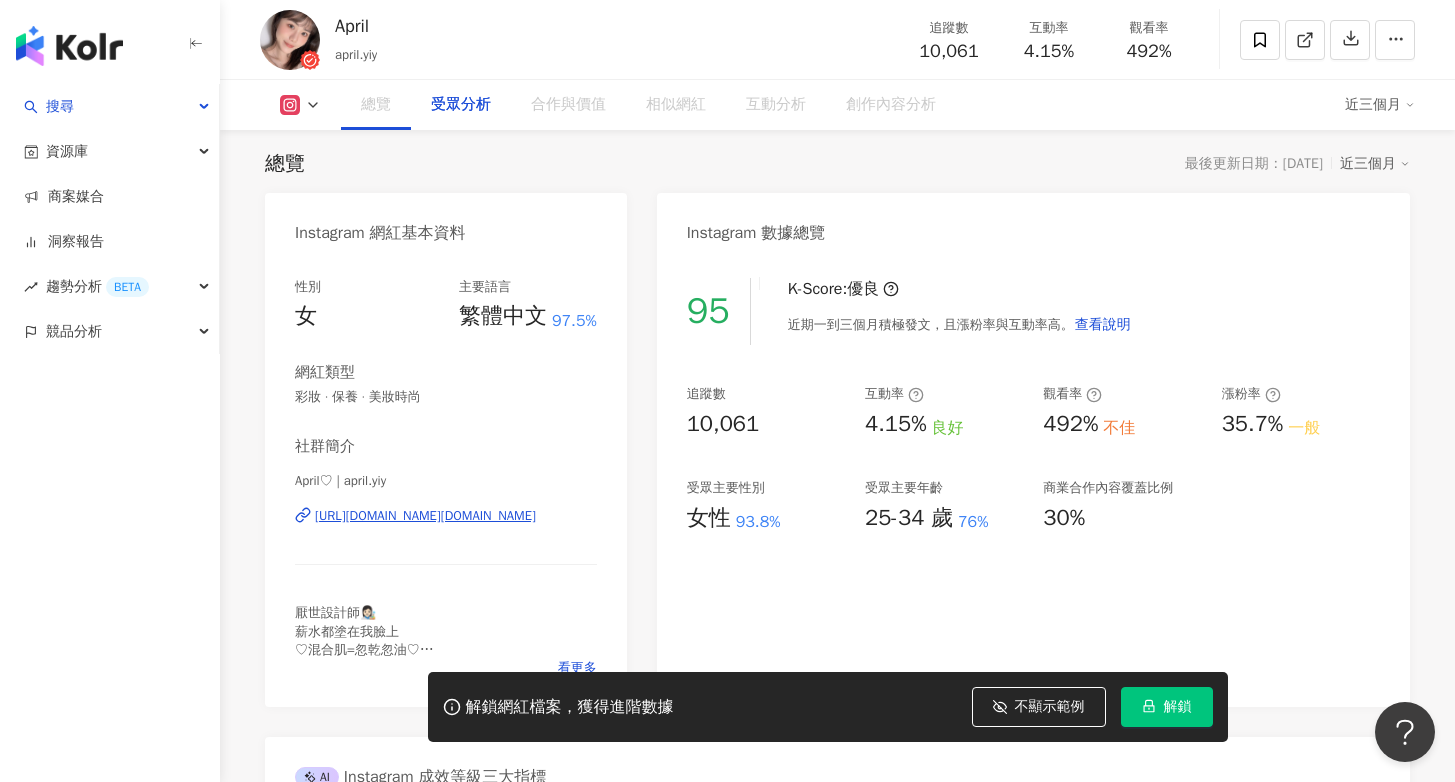 scroll, scrollTop: 1708, scrollLeft: 0, axis: vertical 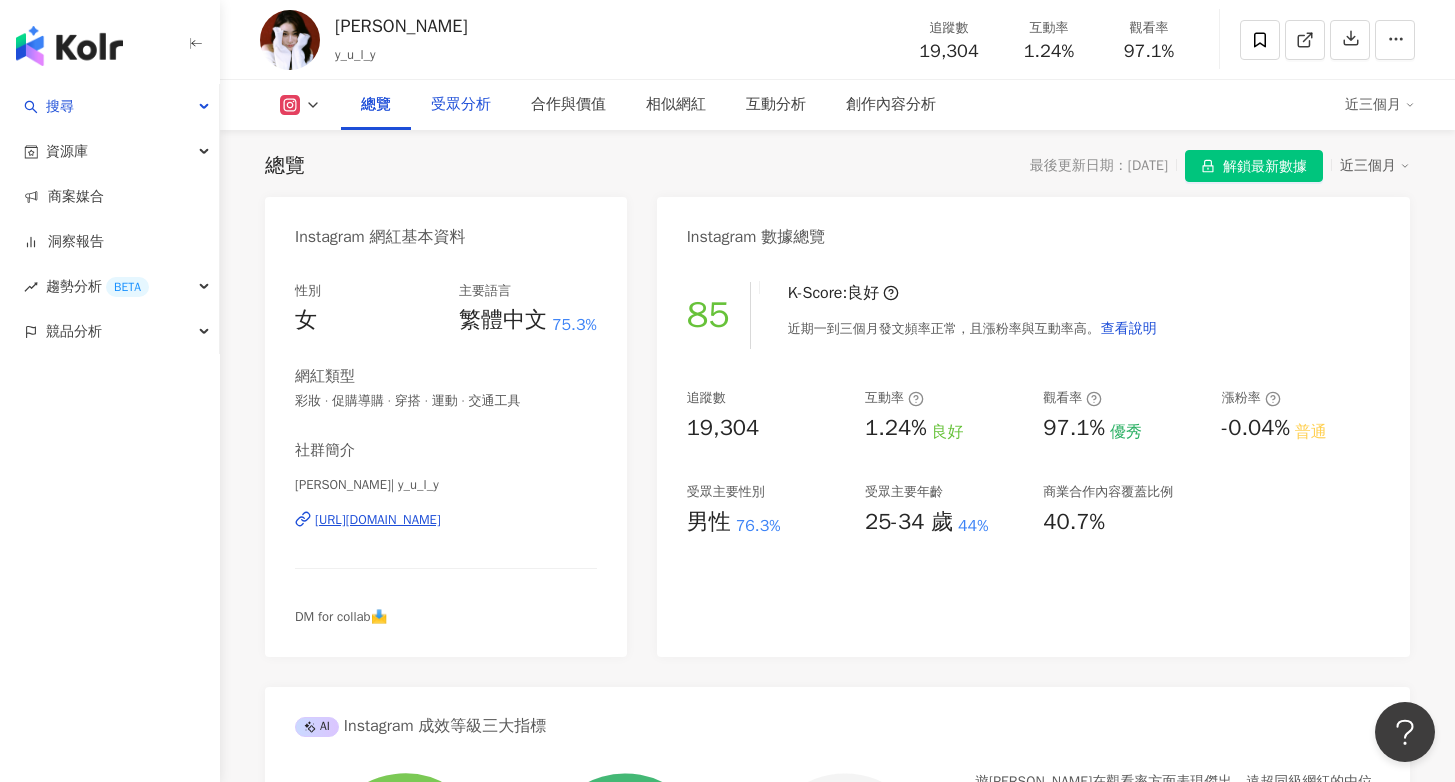 click on "受眾分析" at bounding box center (461, 105) 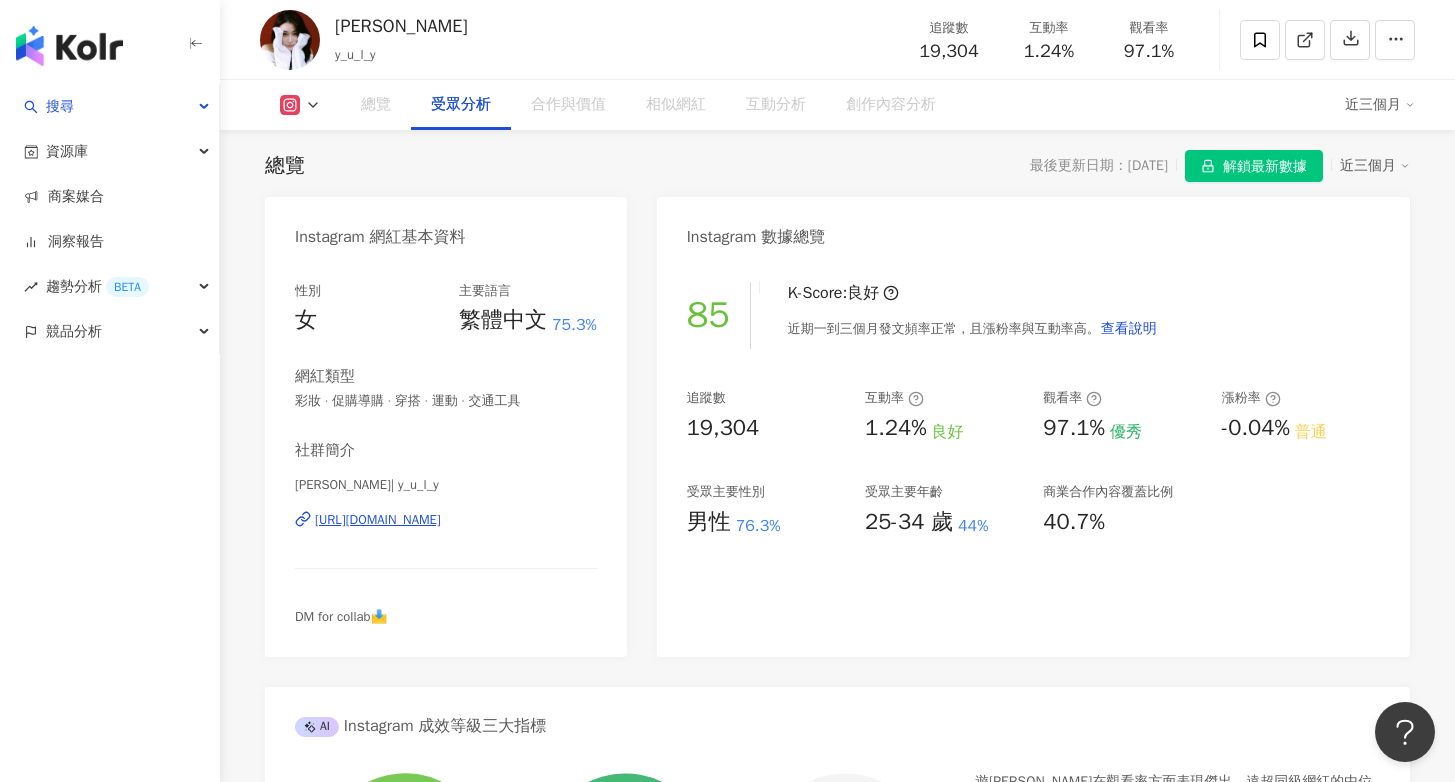 scroll, scrollTop: 1657, scrollLeft: 0, axis: vertical 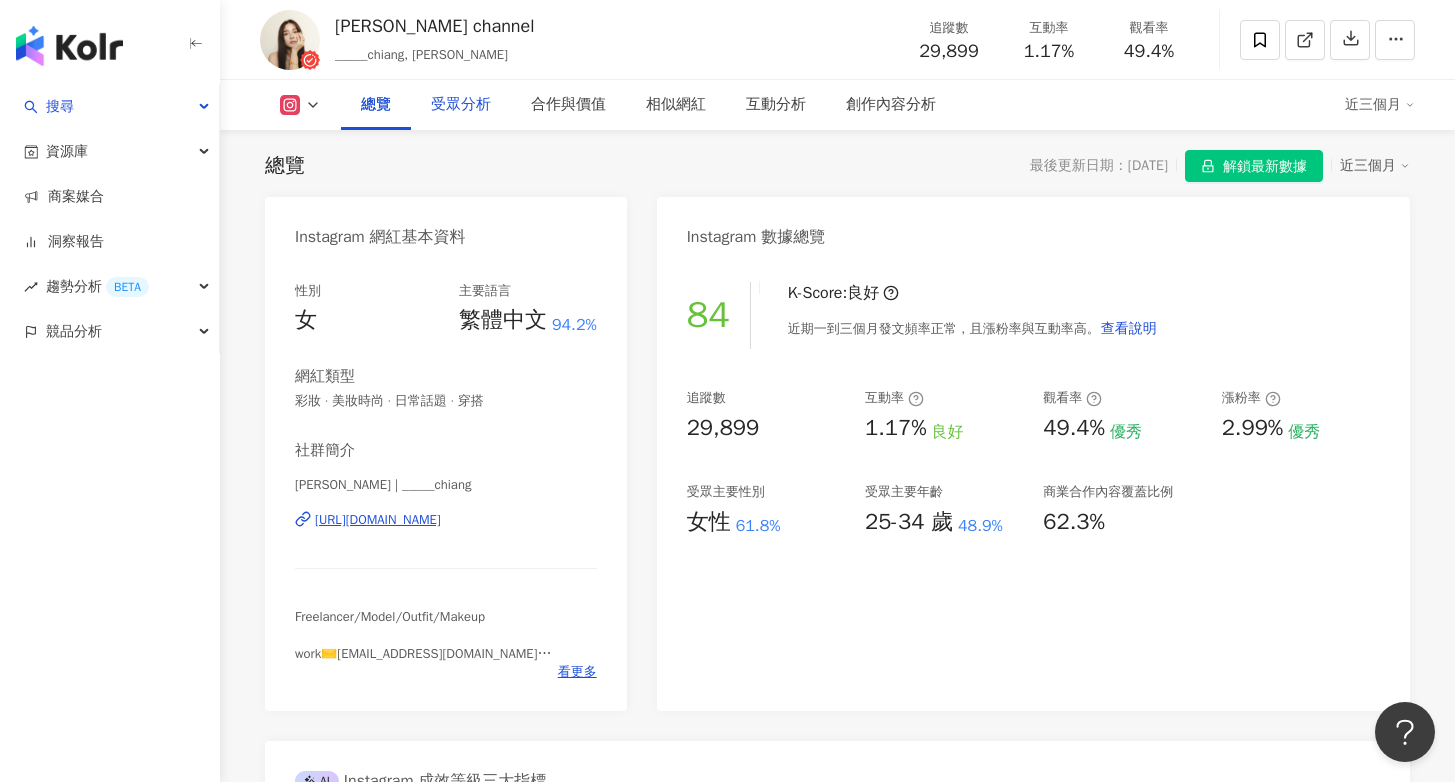click on "受眾分析" at bounding box center [461, 105] 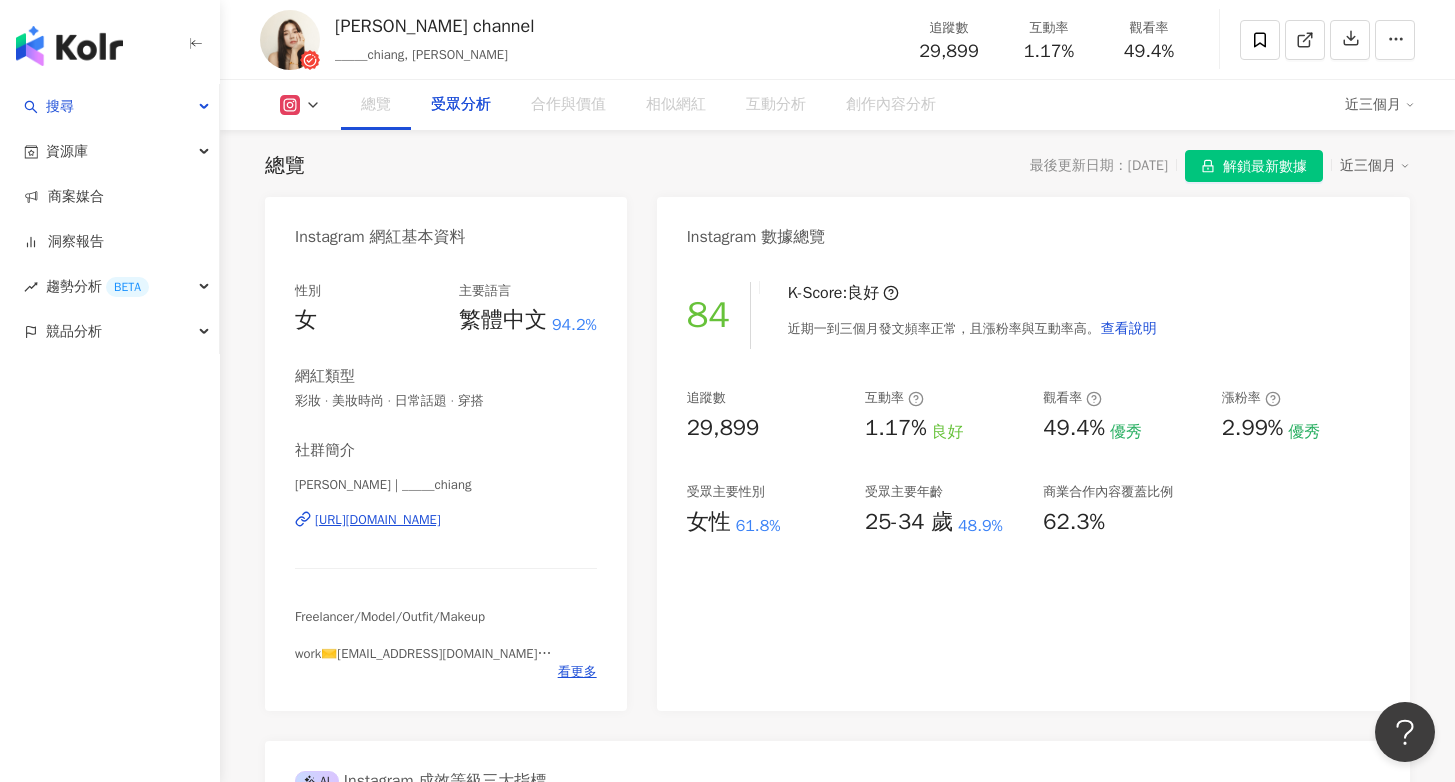 scroll, scrollTop: 1697, scrollLeft: 0, axis: vertical 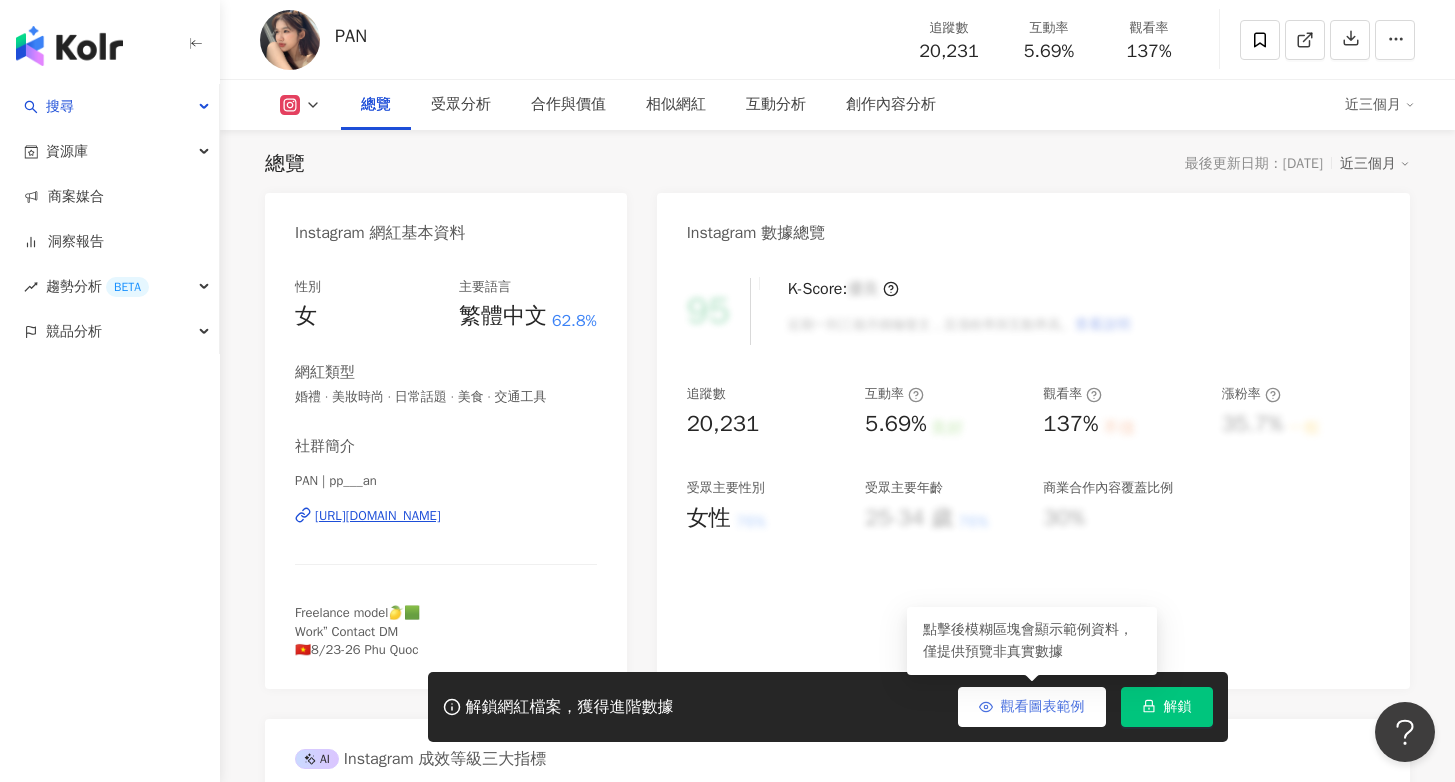click on "觀看圖表範例" at bounding box center (1032, 707) 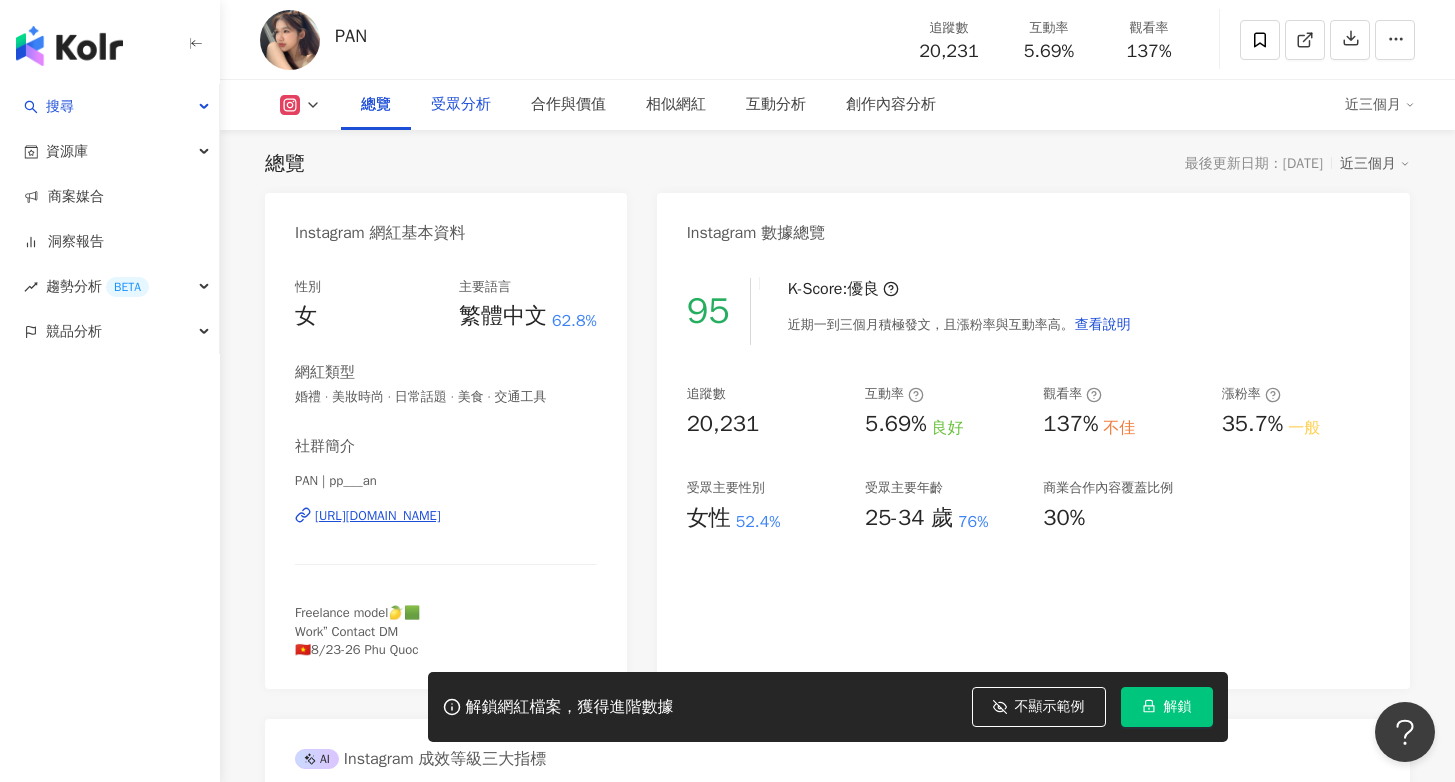click on "受眾分析" at bounding box center [461, 105] 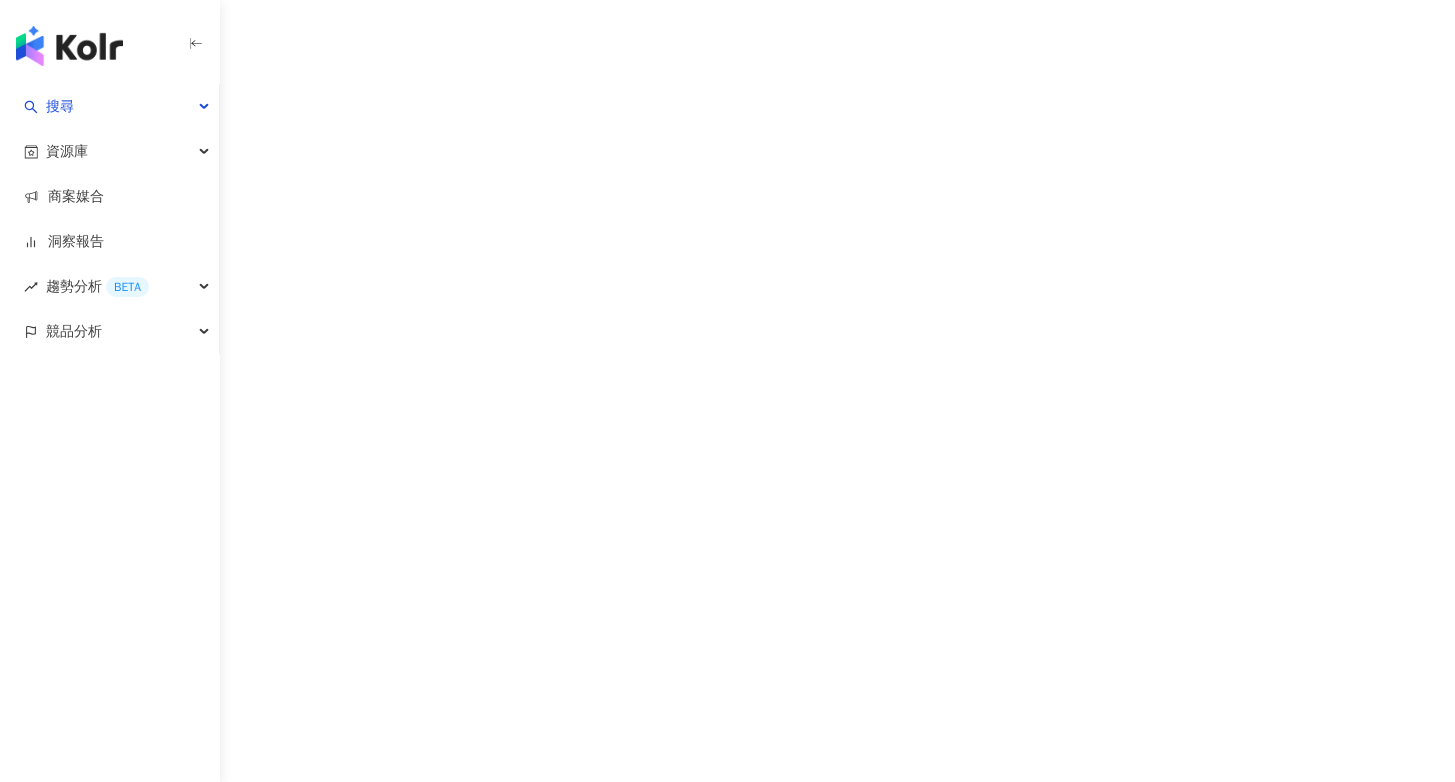 scroll, scrollTop: 0, scrollLeft: 0, axis: both 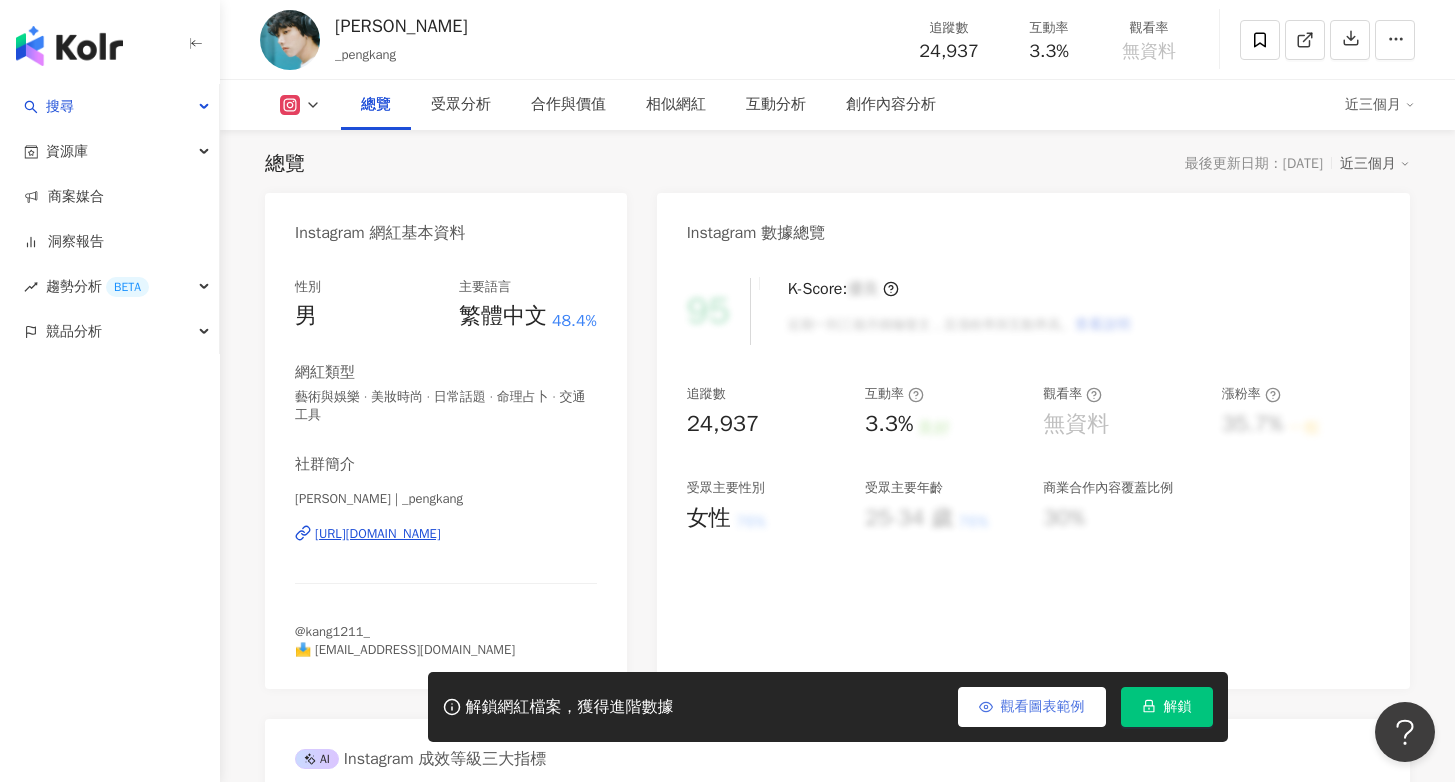 click on "觀看圖表範例" at bounding box center [1032, 707] 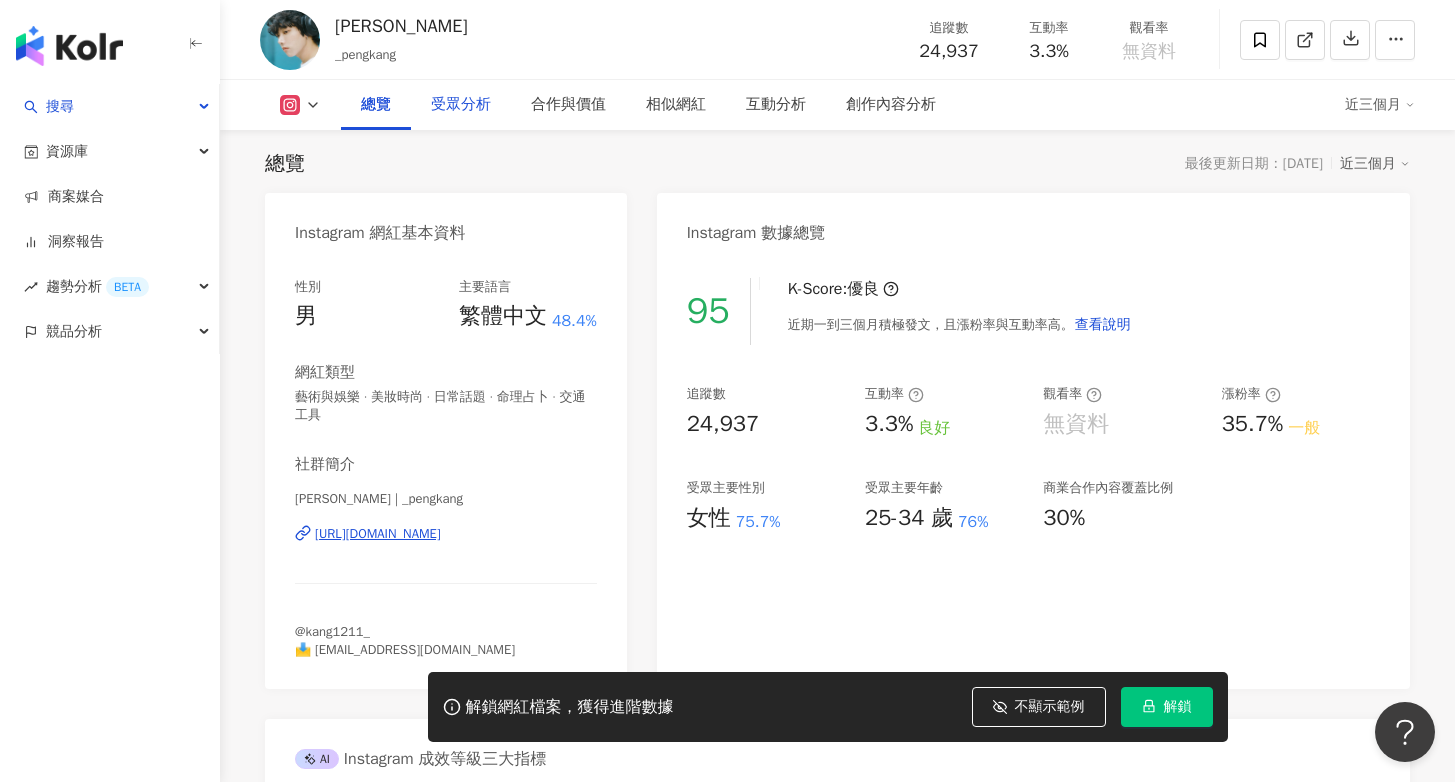 click on "受眾分析" at bounding box center (461, 105) 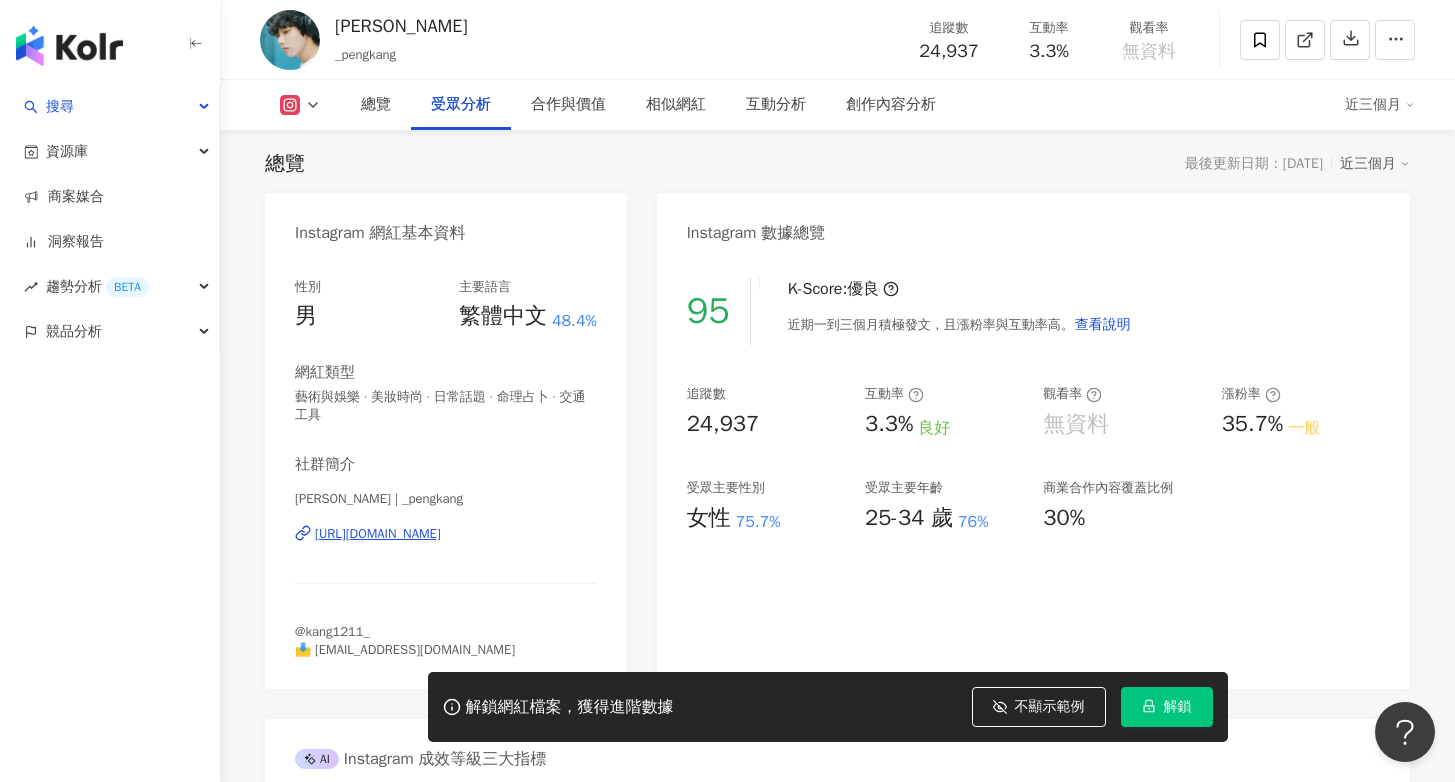 scroll, scrollTop: 1690, scrollLeft: 0, axis: vertical 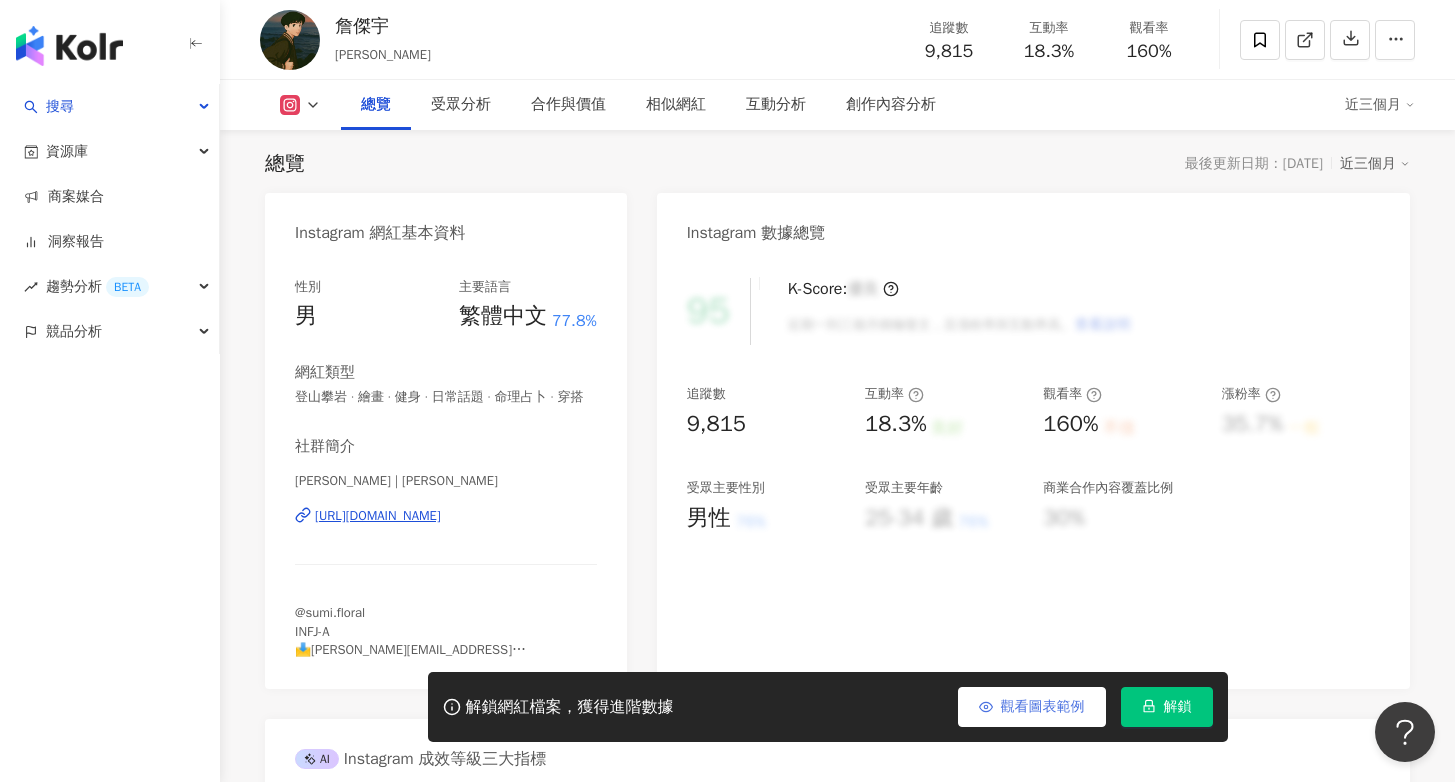 click on "觀看圖表範例" at bounding box center [1032, 707] 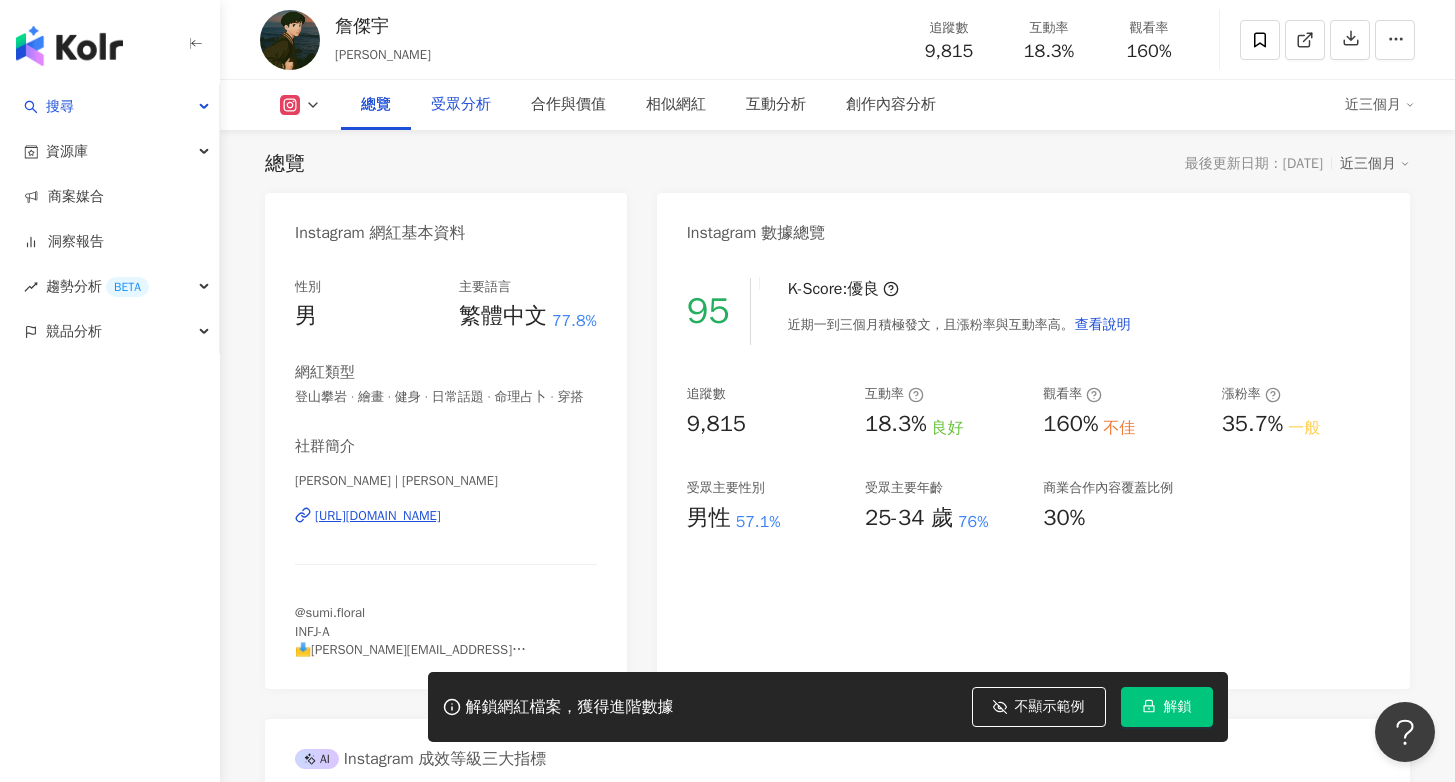 click on "受眾分析" at bounding box center [461, 105] 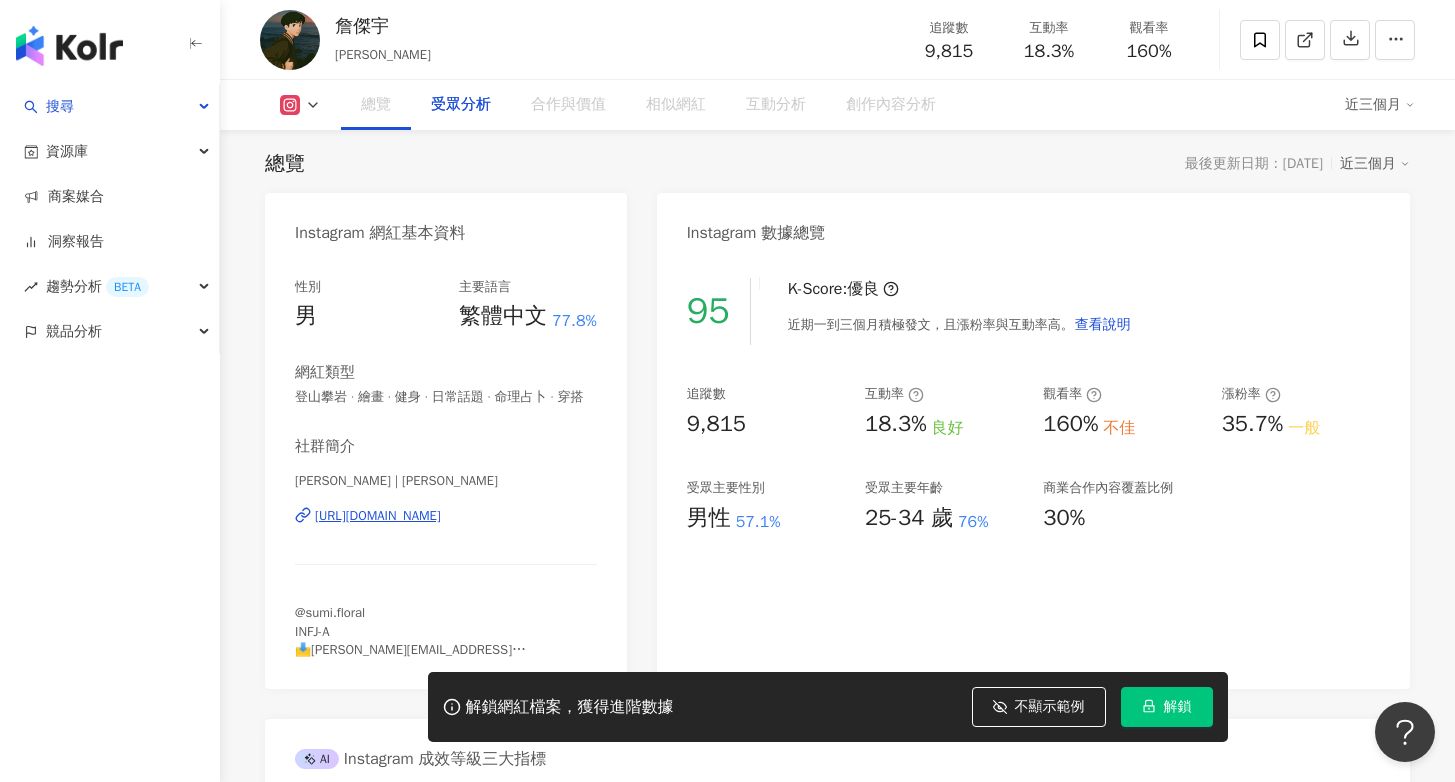scroll, scrollTop: 1690, scrollLeft: 0, axis: vertical 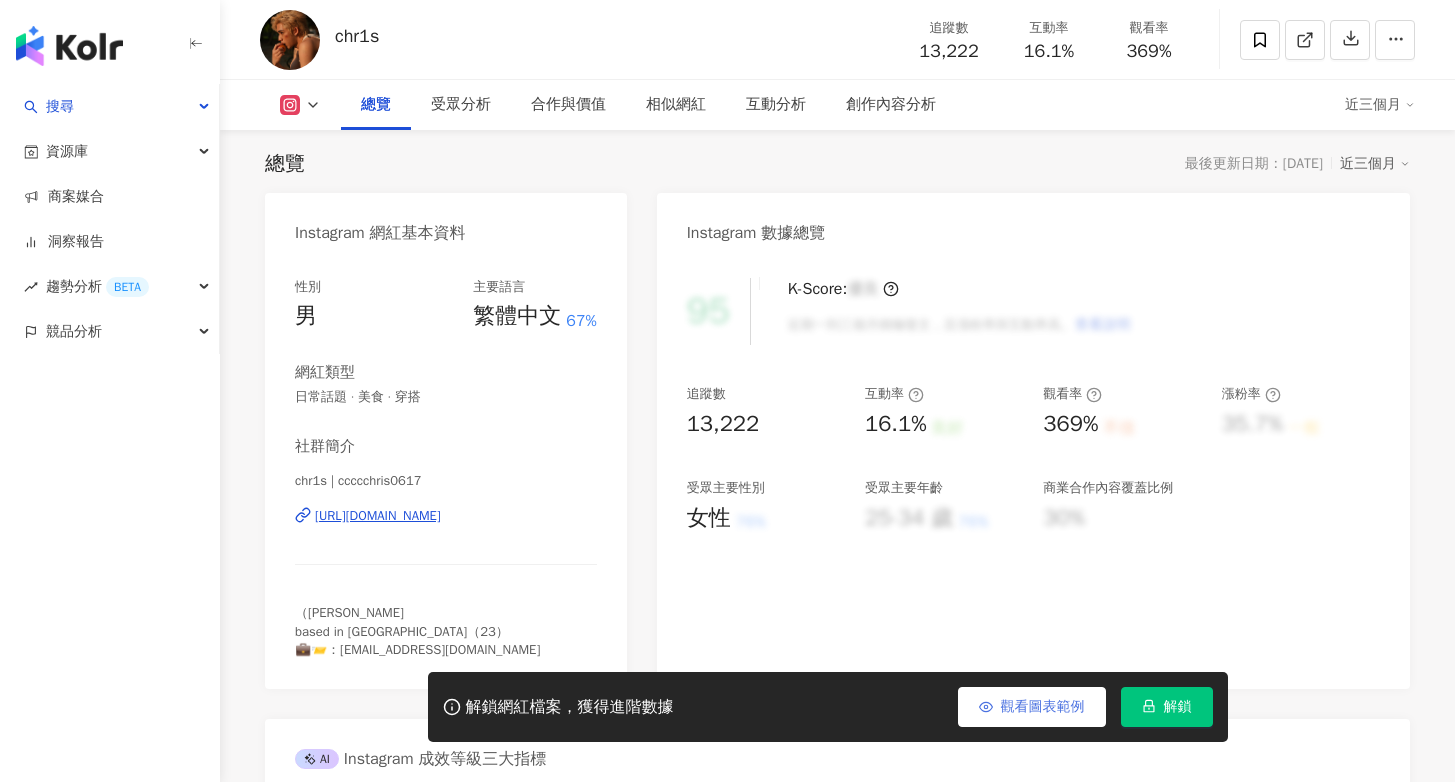 click on "觀看圖表範例" at bounding box center [1032, 707] 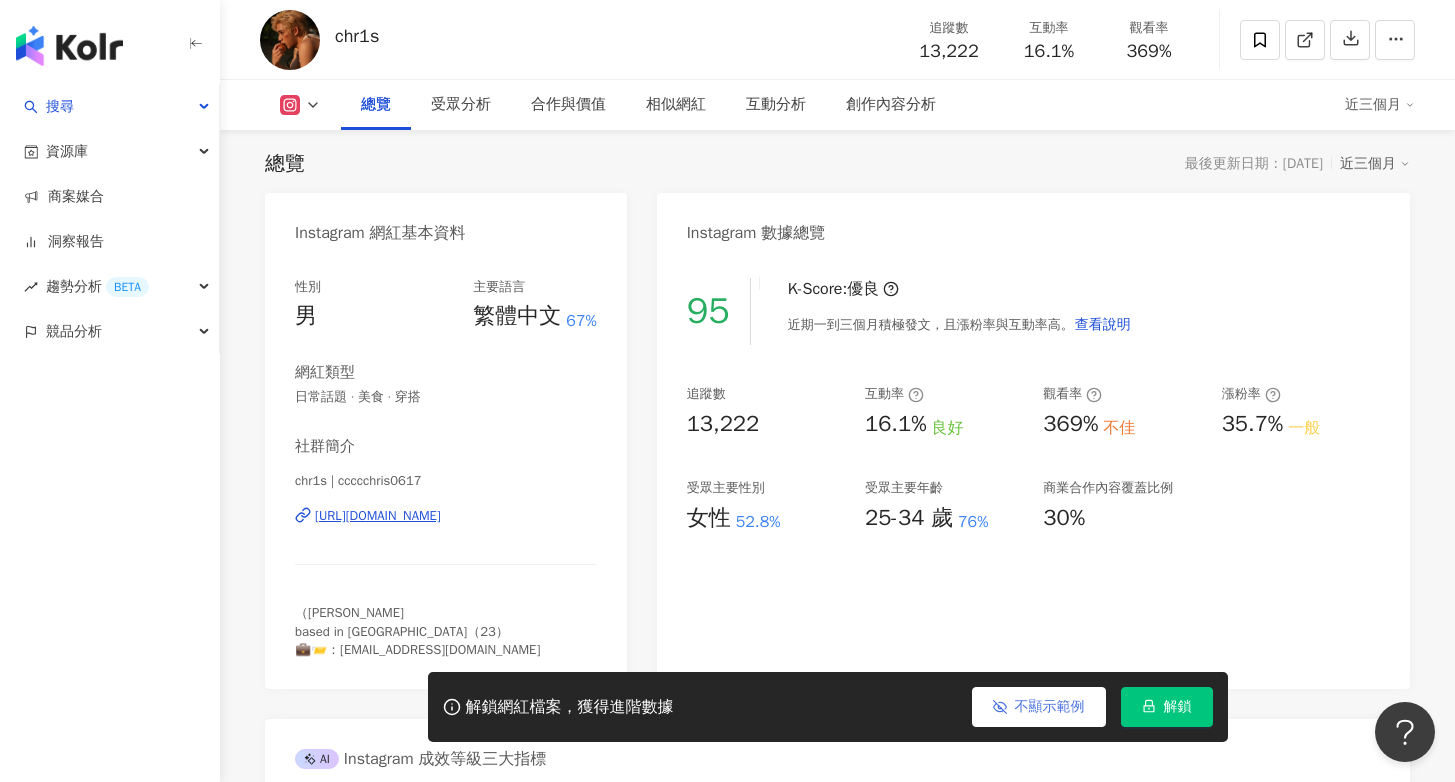 scroll, scrollTop: 0, scrollLeft: 0, axis: both 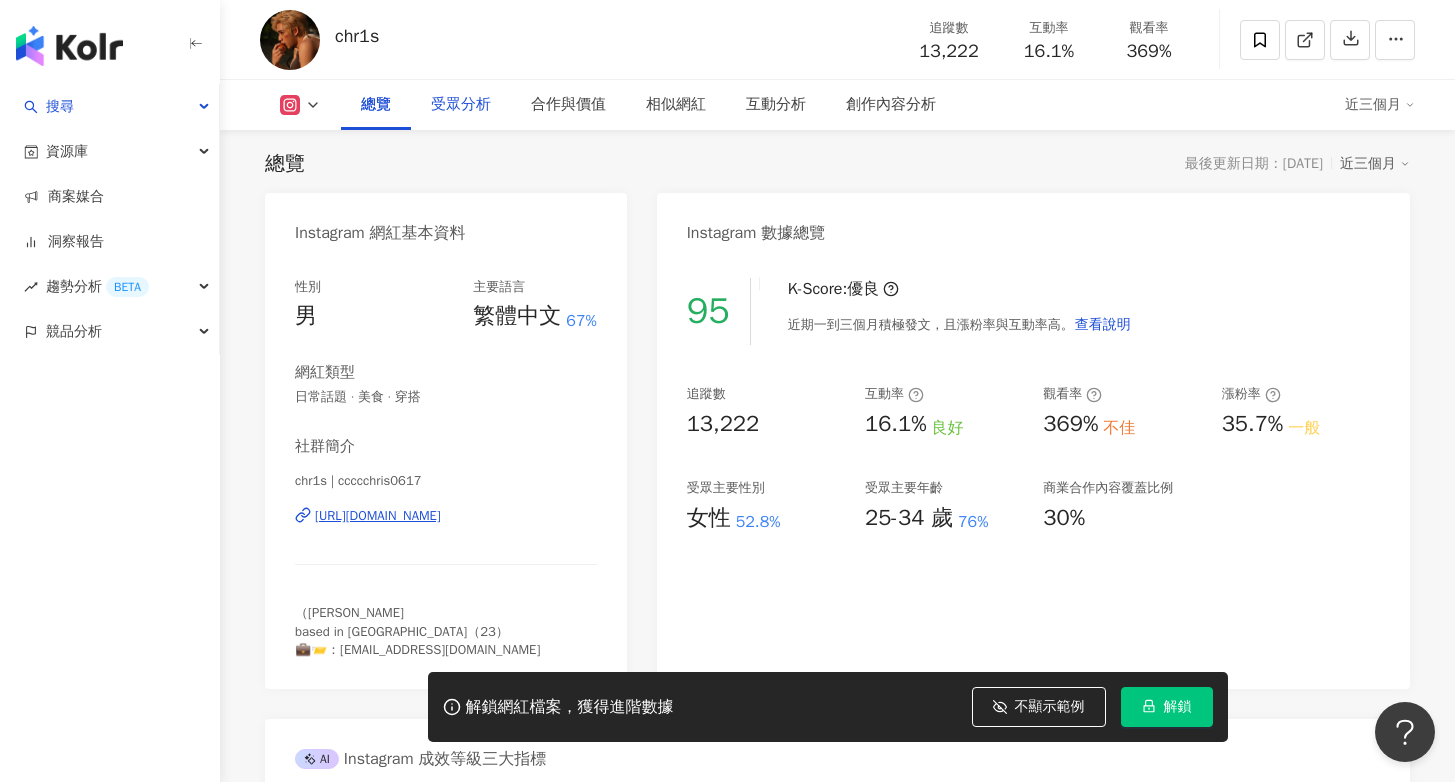 click on "受眾分析" at bounding box center (461, 105) 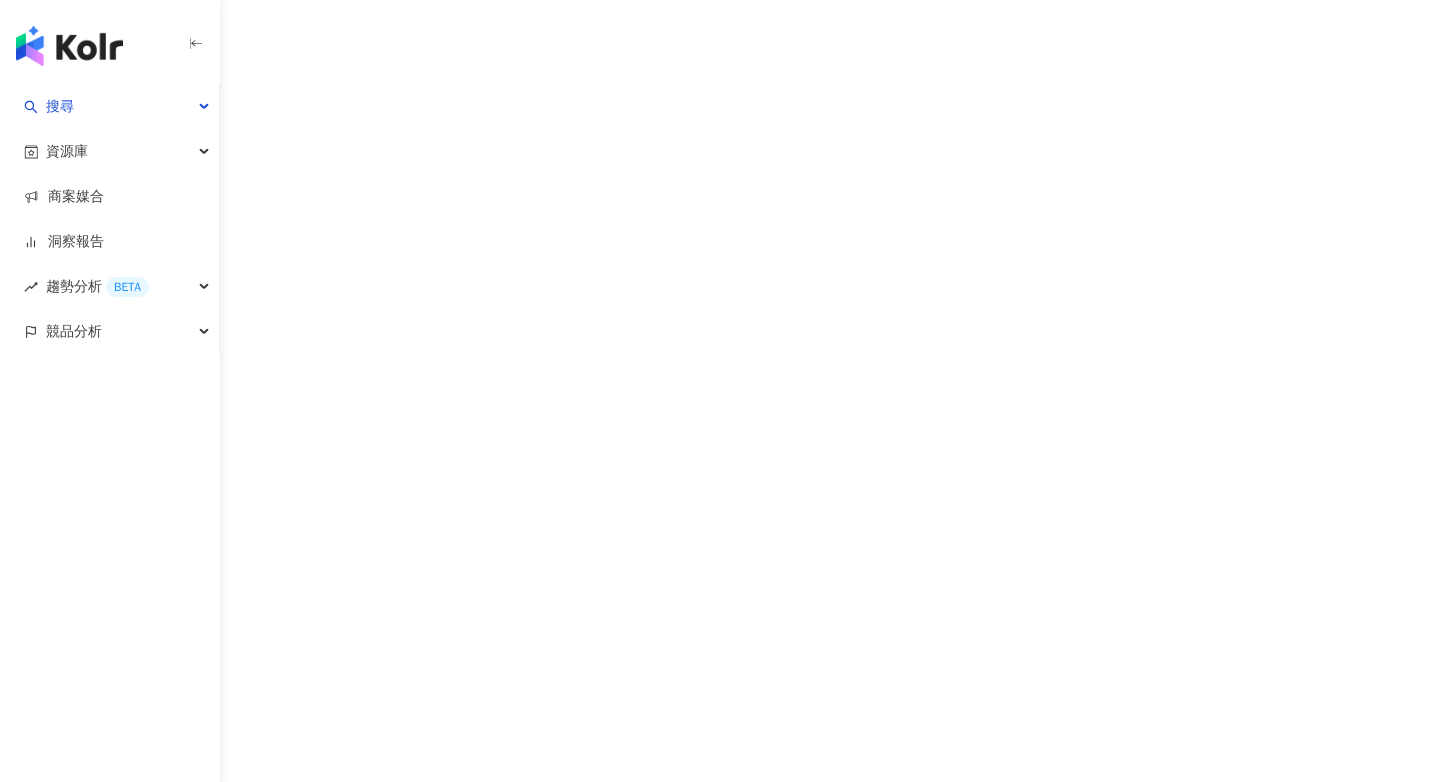scroll, scrollTop: 0, scrollLeft: 0, axis: both 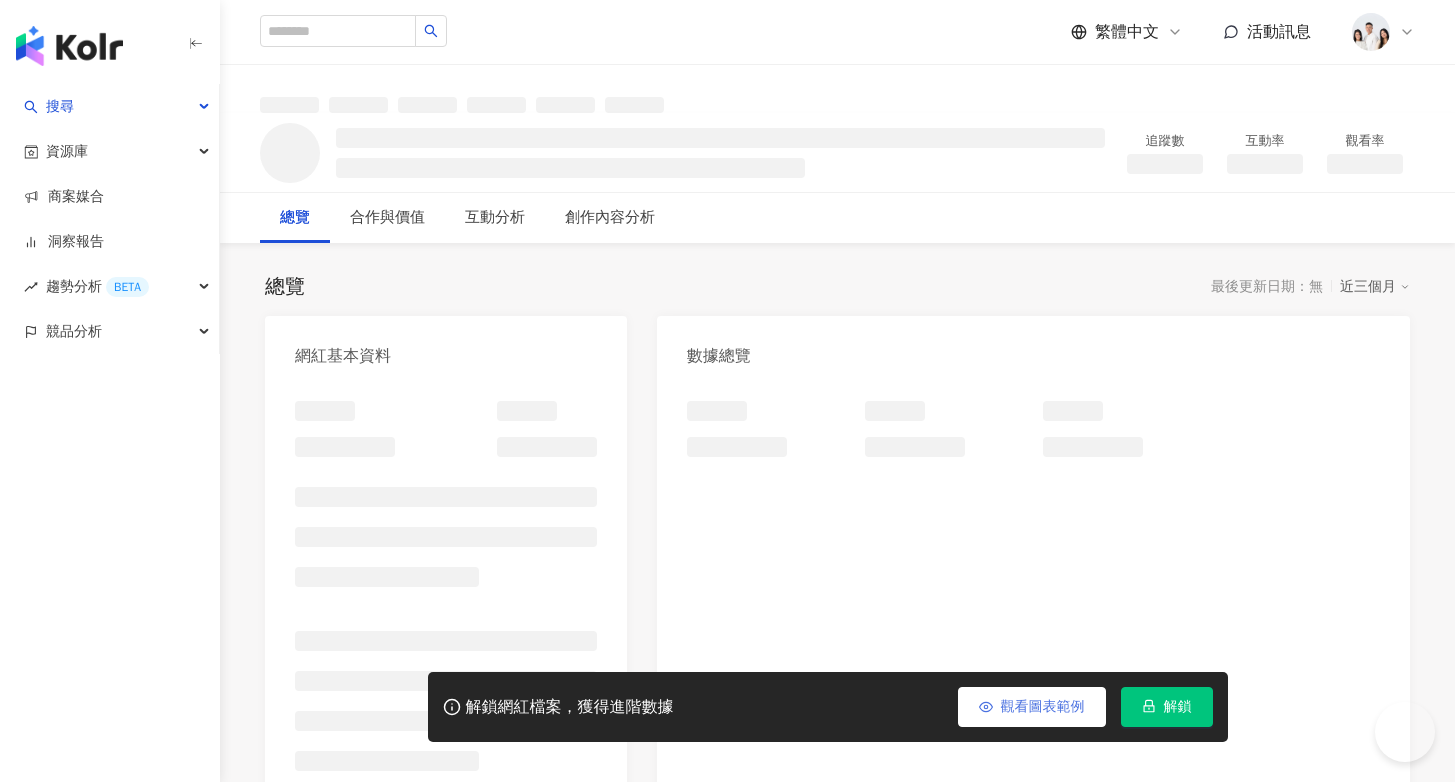 click on "觀看圖表範例" at bounding box center [1032, 707] 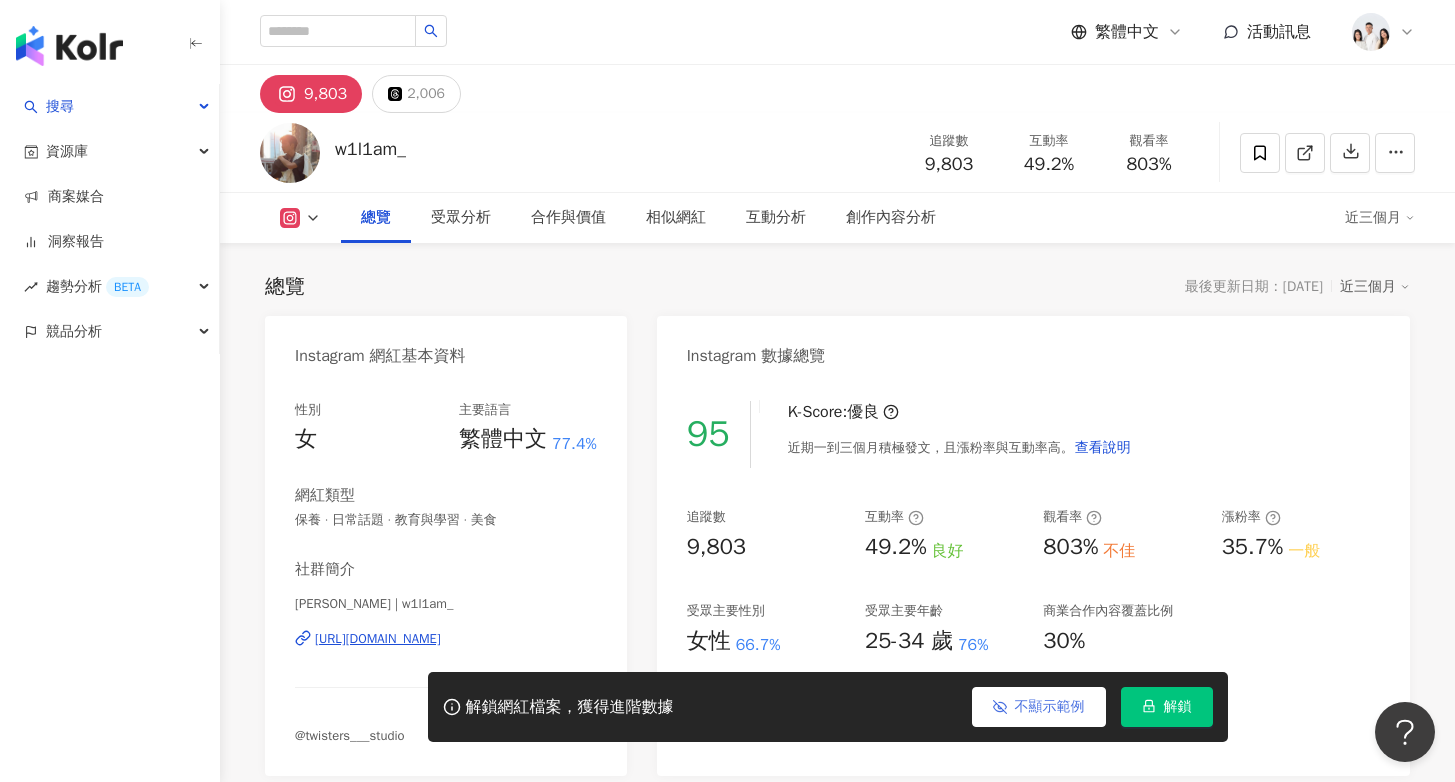 scroll, scrollTop: 123, scrollLeft: 0, axis: vertical 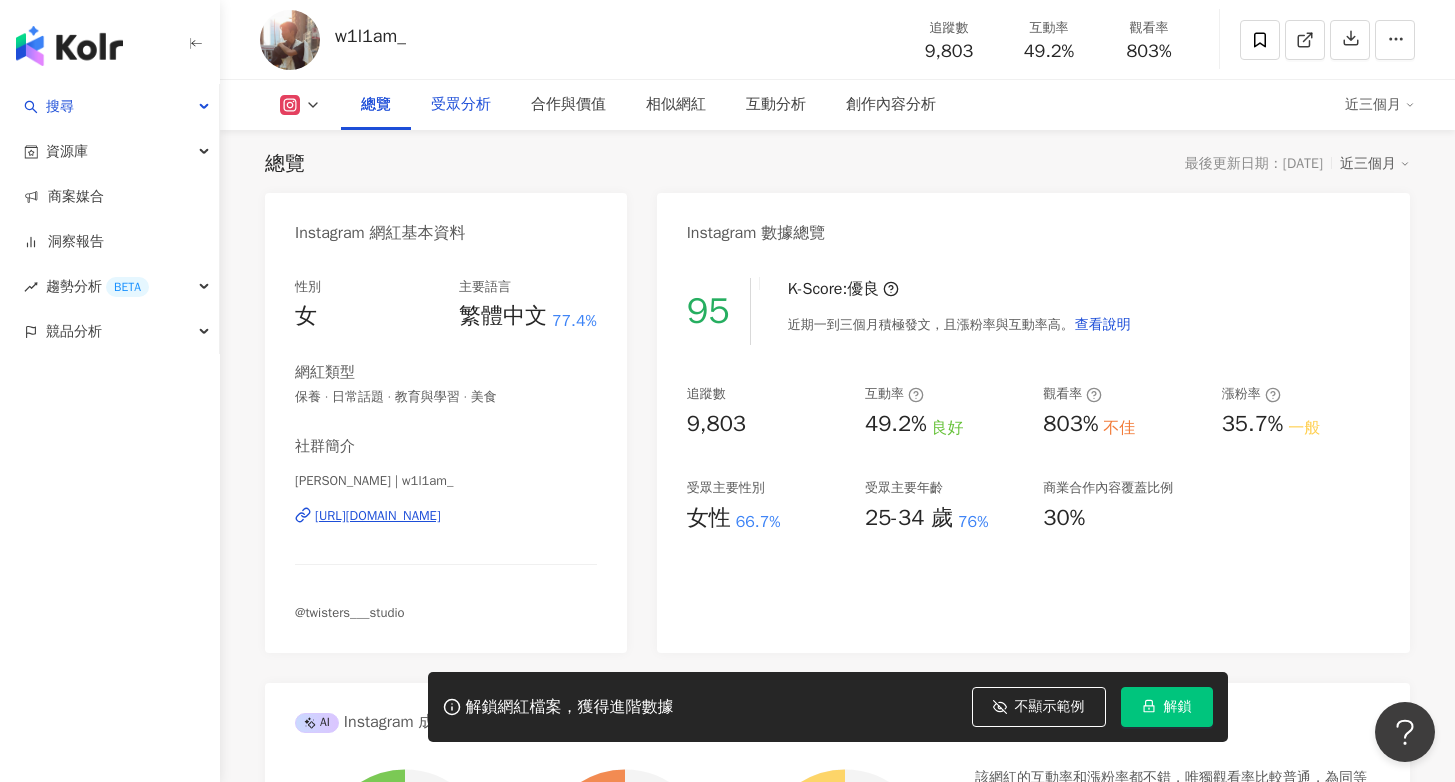 click on "受眾分析" at bounding box center (461, 105) 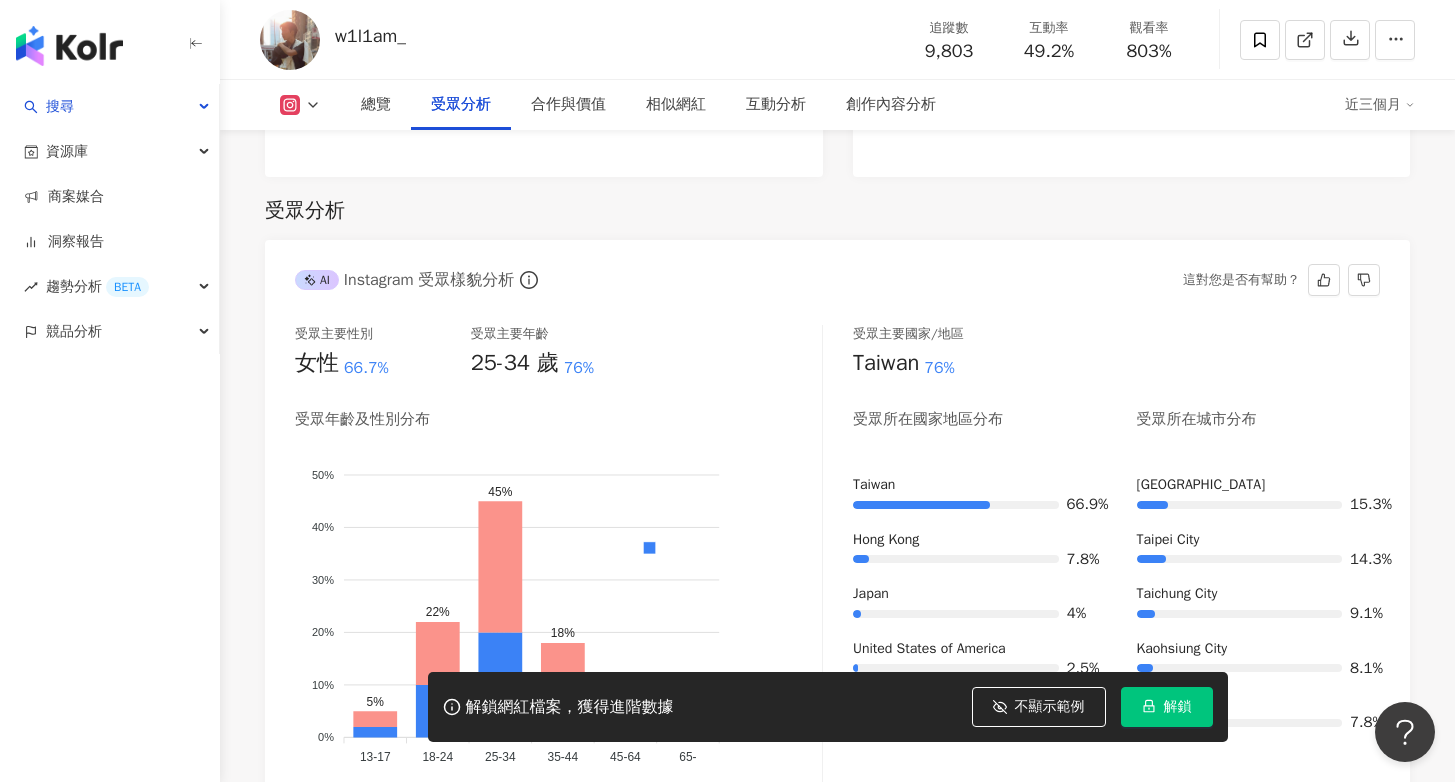 scroll, scrollTop: 1602, scrollLeft: 0, axis: vertical 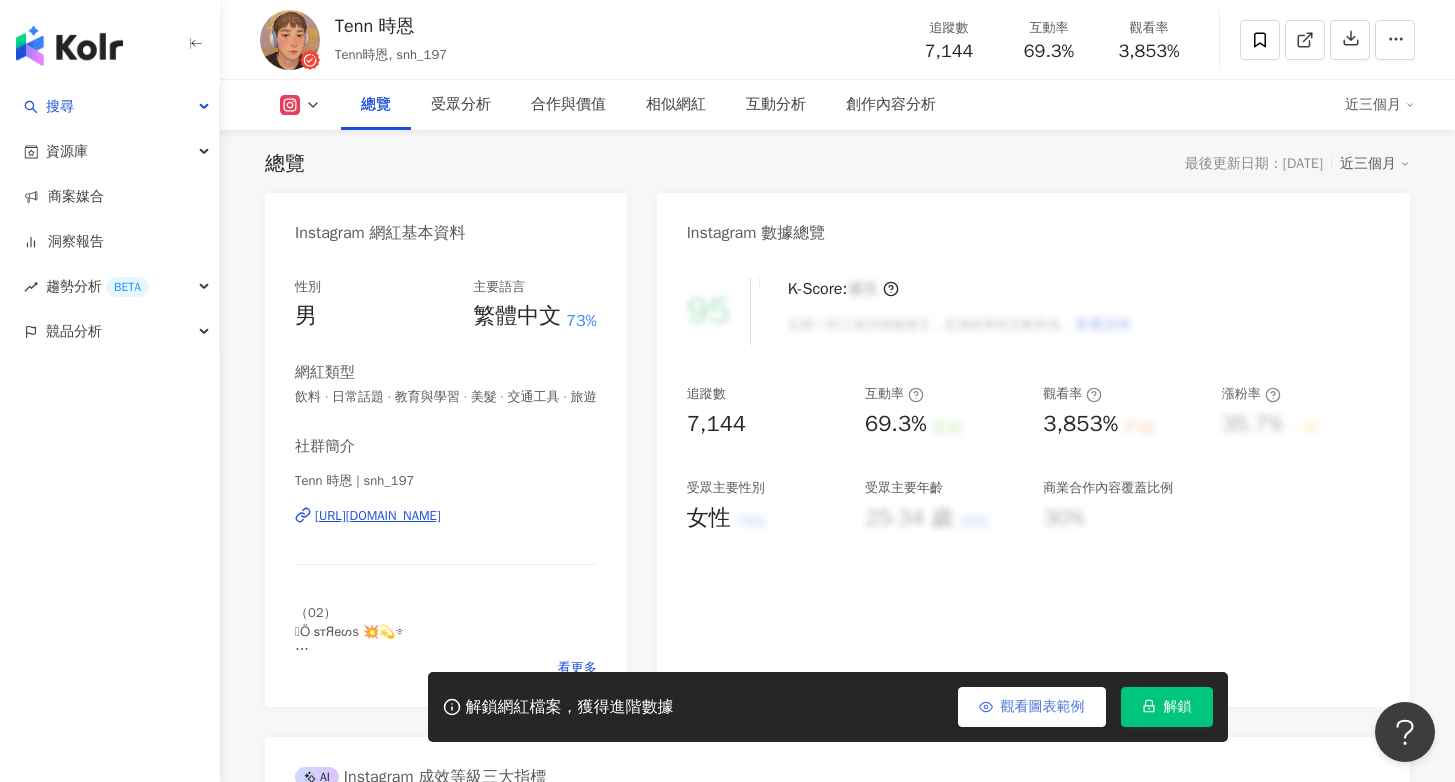 click on "觀看圖表範例" at bounding box center [1043, 707] 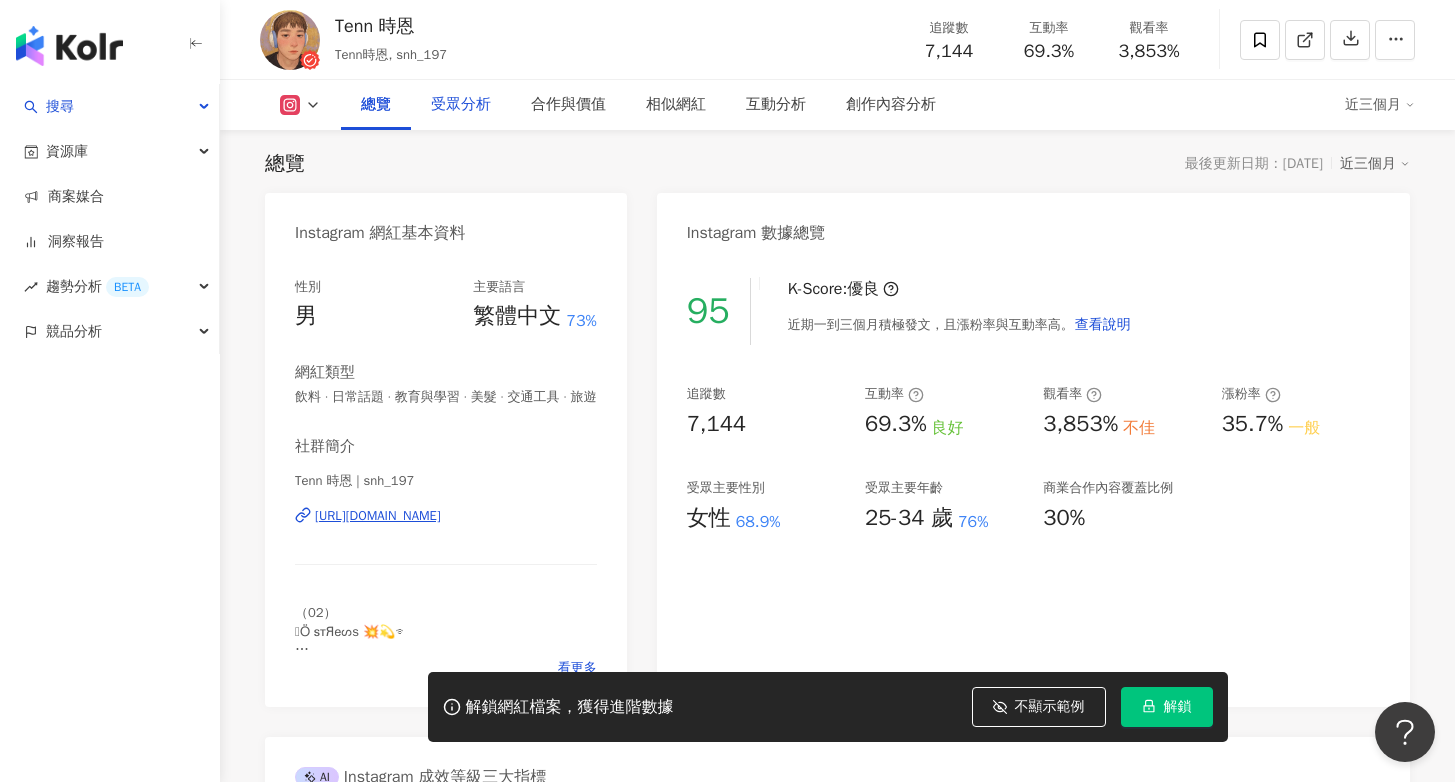 click on "受眾分析" at bounding box center [461, 105] 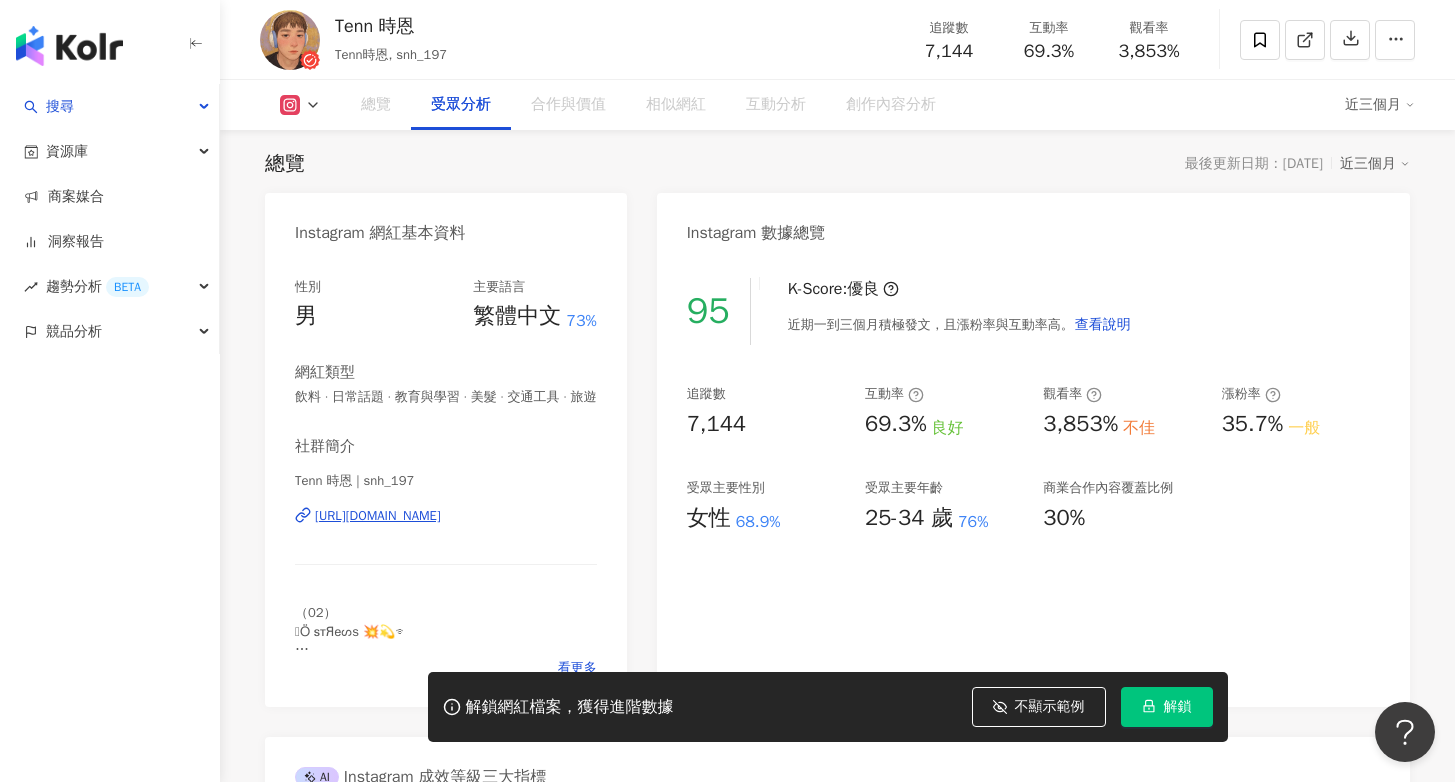 scroll, scrollTop: 1708, scrollLeft: 0, axis: vertical 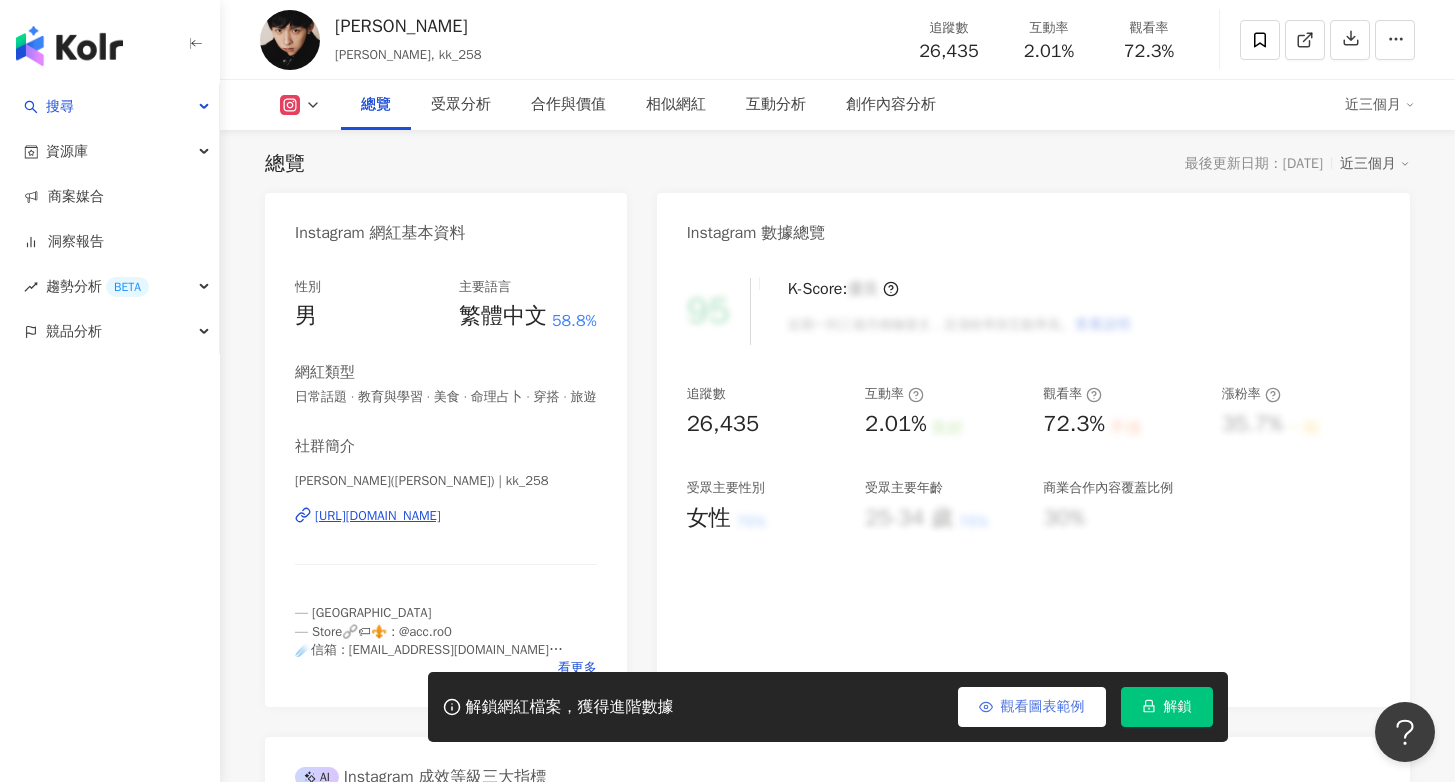 click on "觀看圖表範例" at bounding box center [1032, 707] 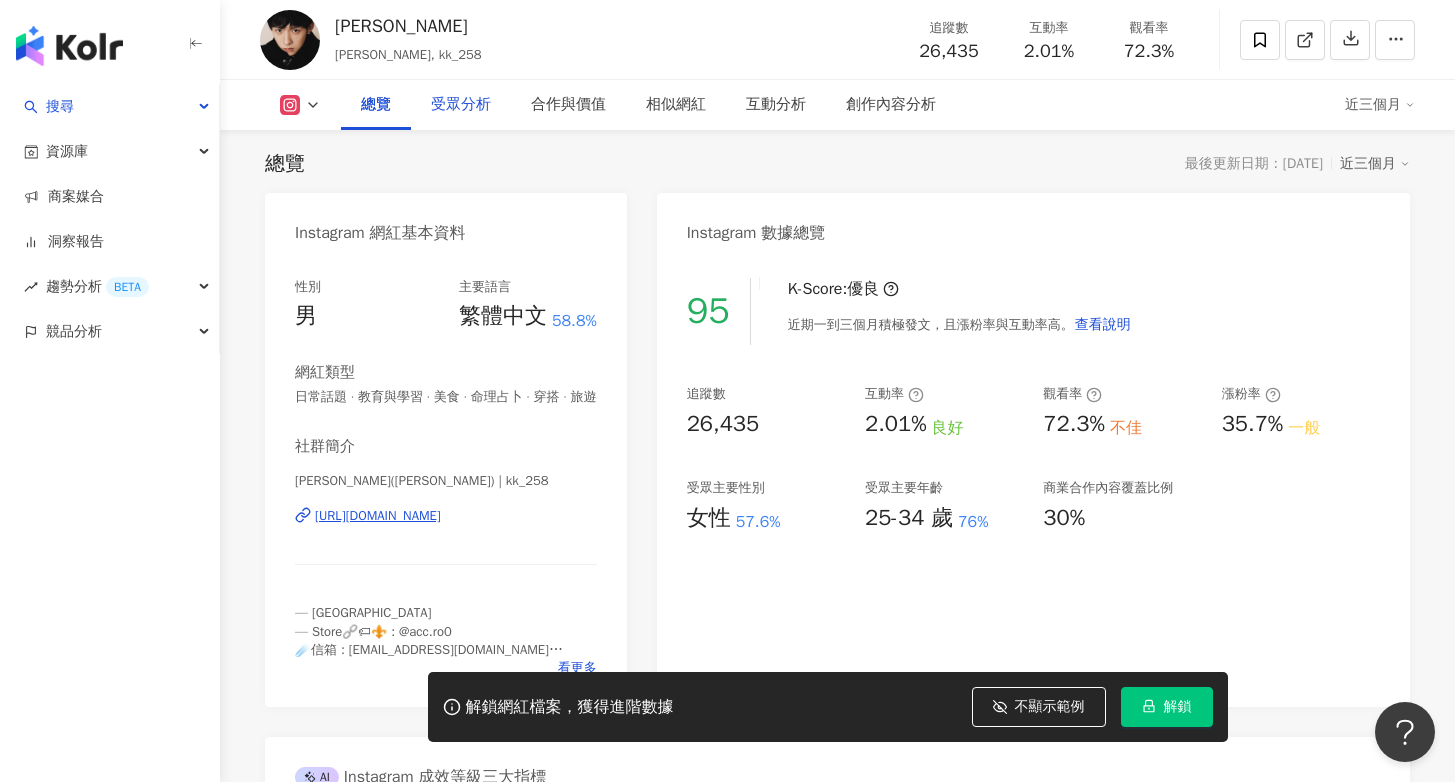click on "受眾分析" at bounding box center (461, 105) 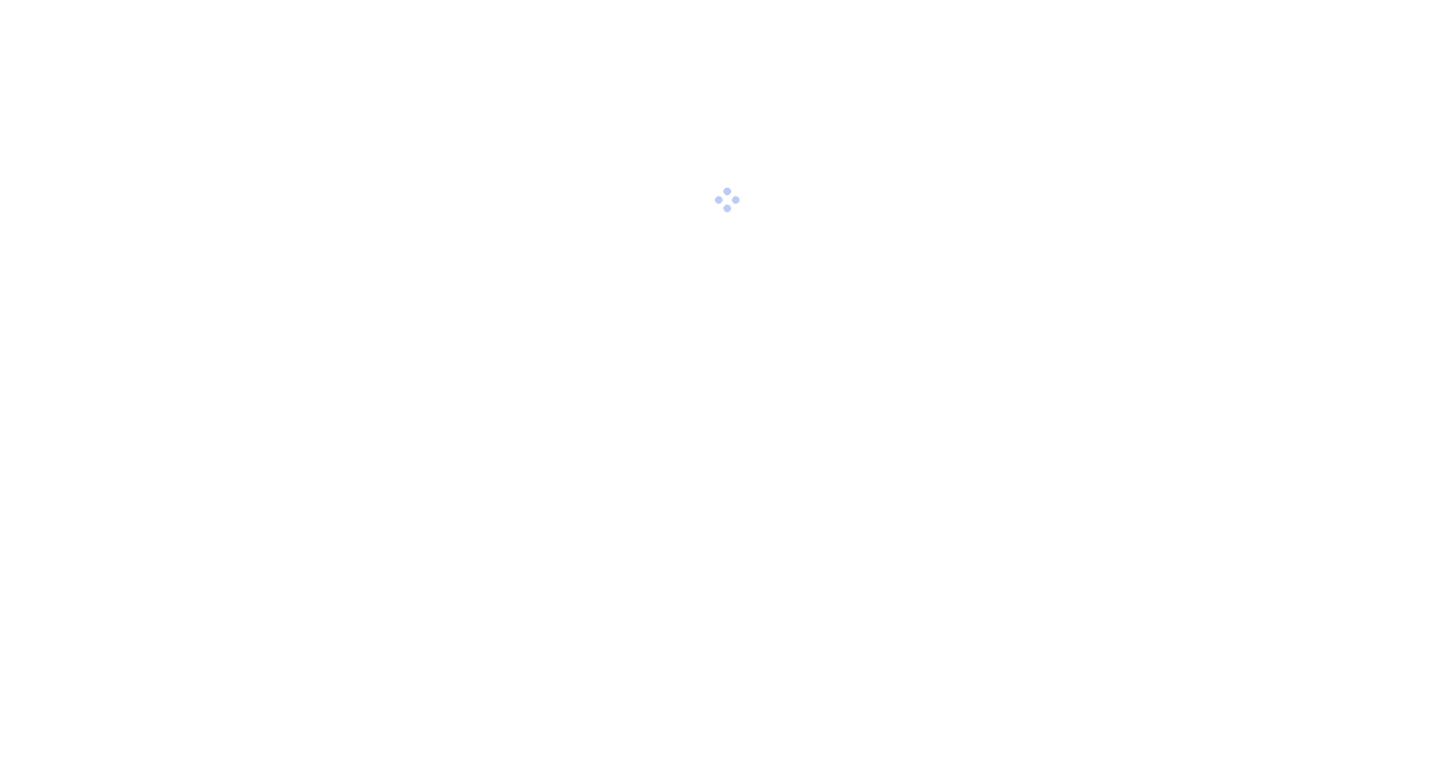 scroll, scrollTop: 0, scrollLeft: 0, axis: both 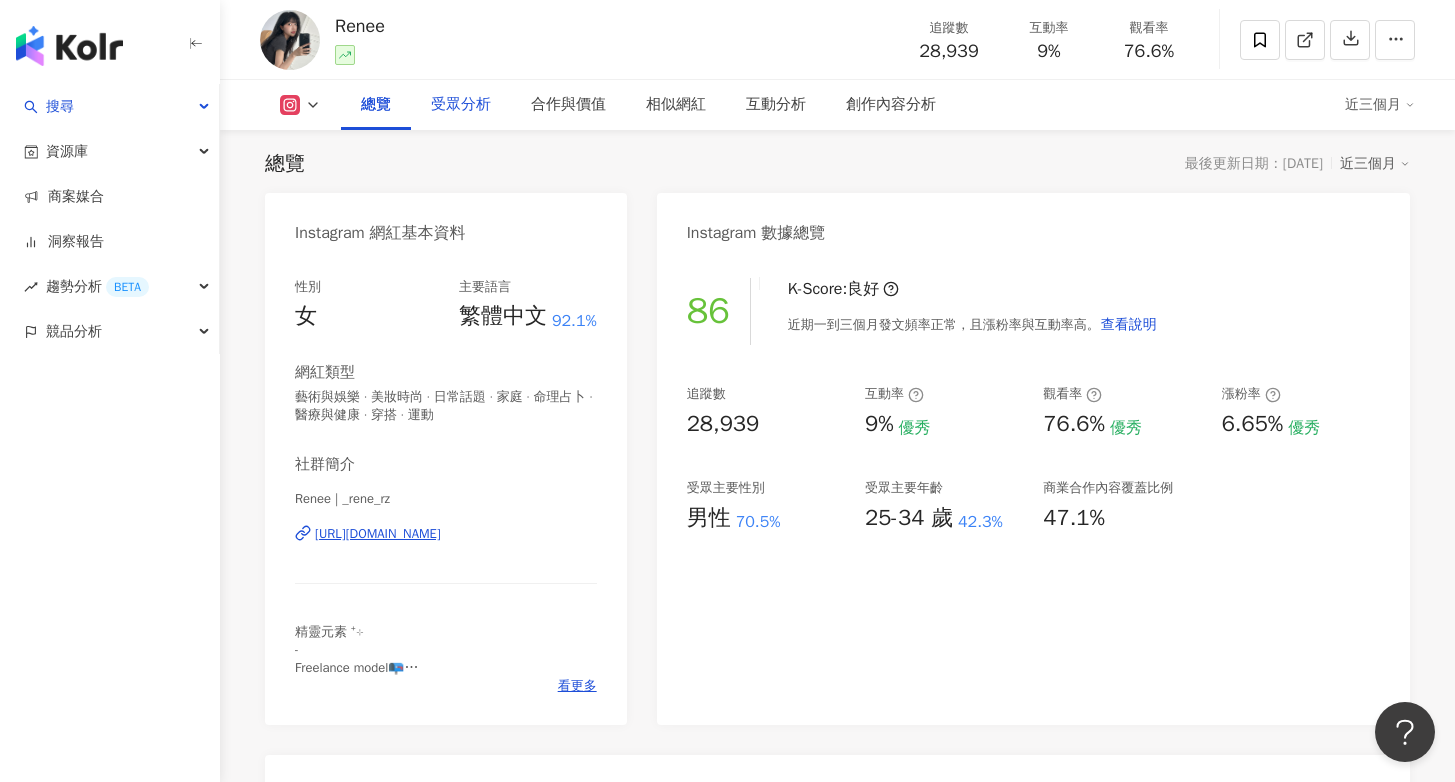 click on "受眾分析" at bounding box center [461, 105] 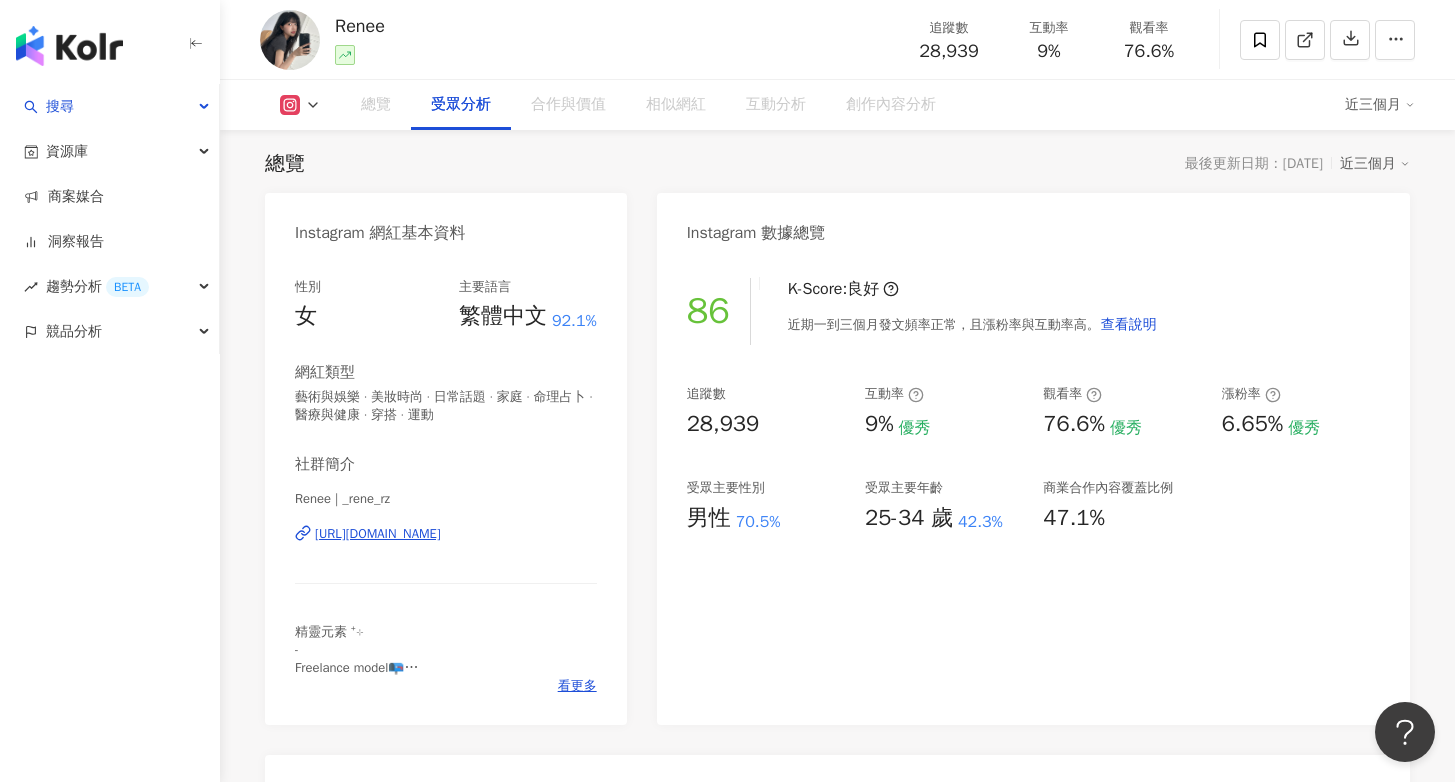 scroll, scrollTop: 1726, scrollLeft: 0, axis: vertical 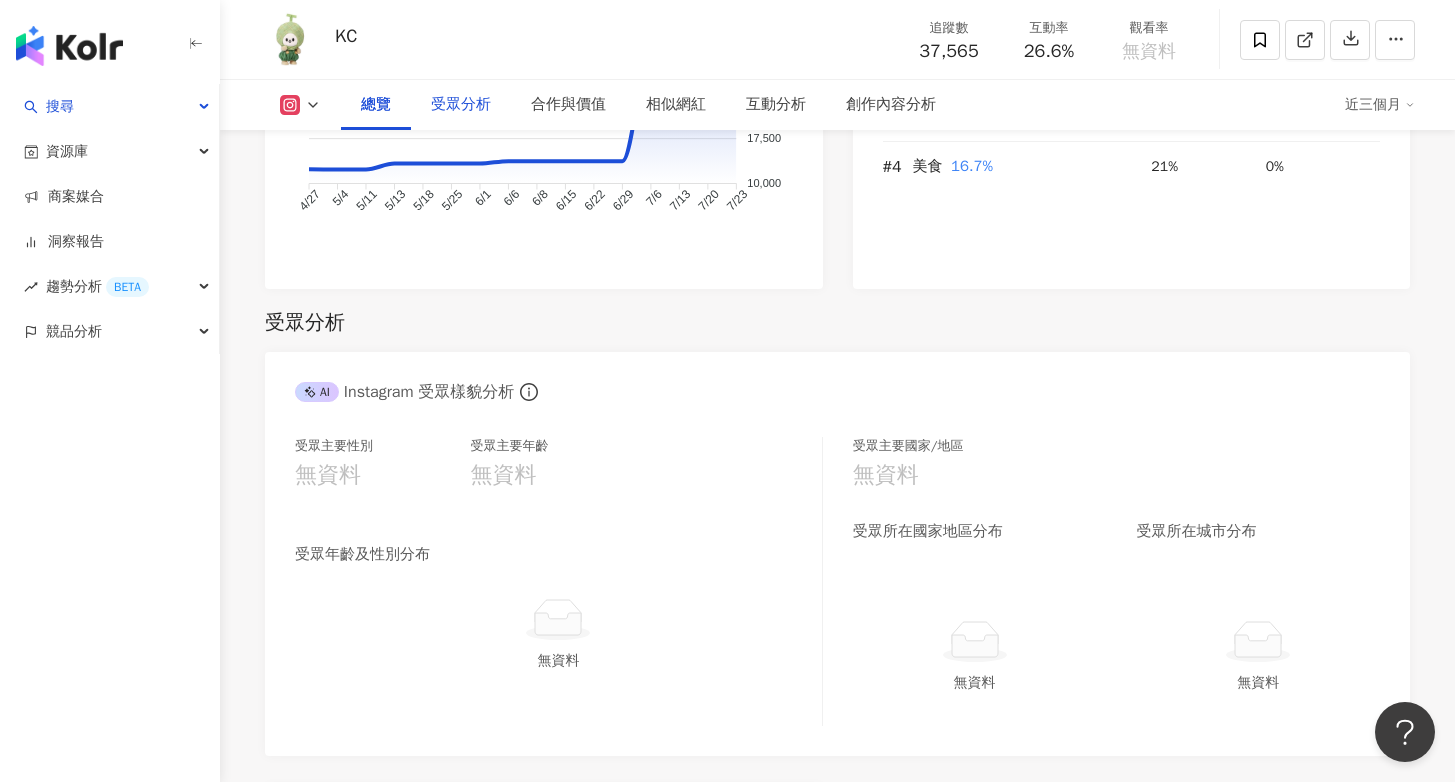 click on "受眾分析" at bounding box center (461, 105) 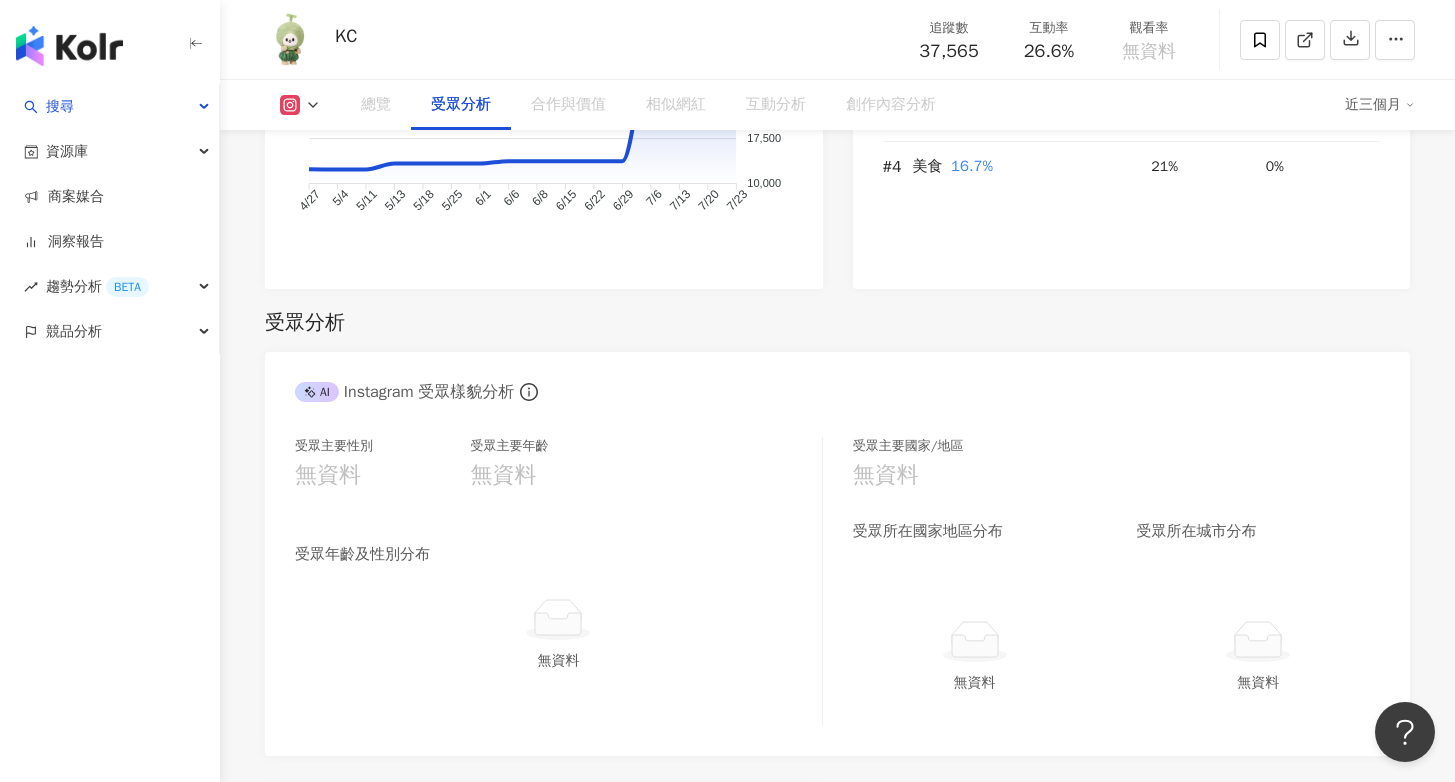scroll, scrollTop: 1653, scrollLeft: 0, axis: vertical 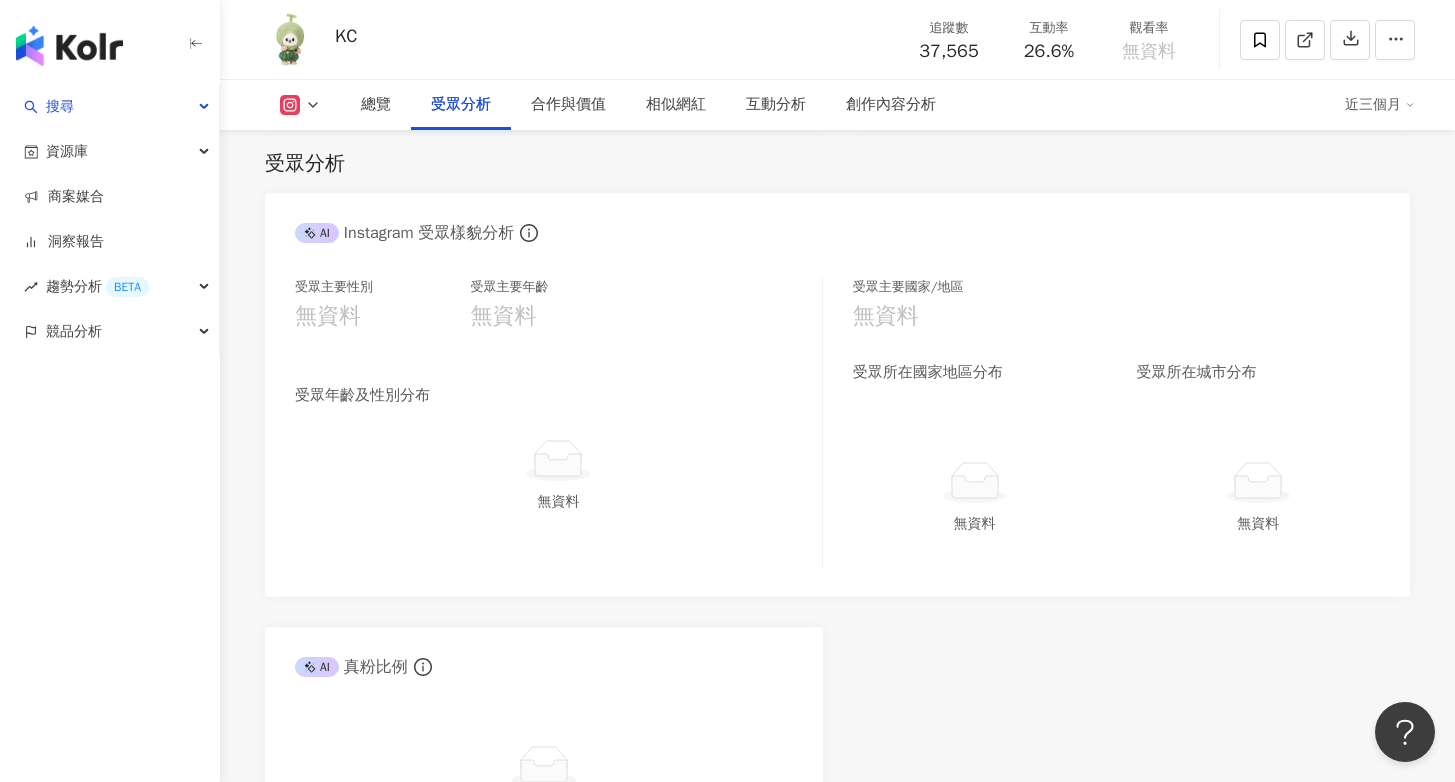 click on "受眾分析" at bounding box center (461, 105) 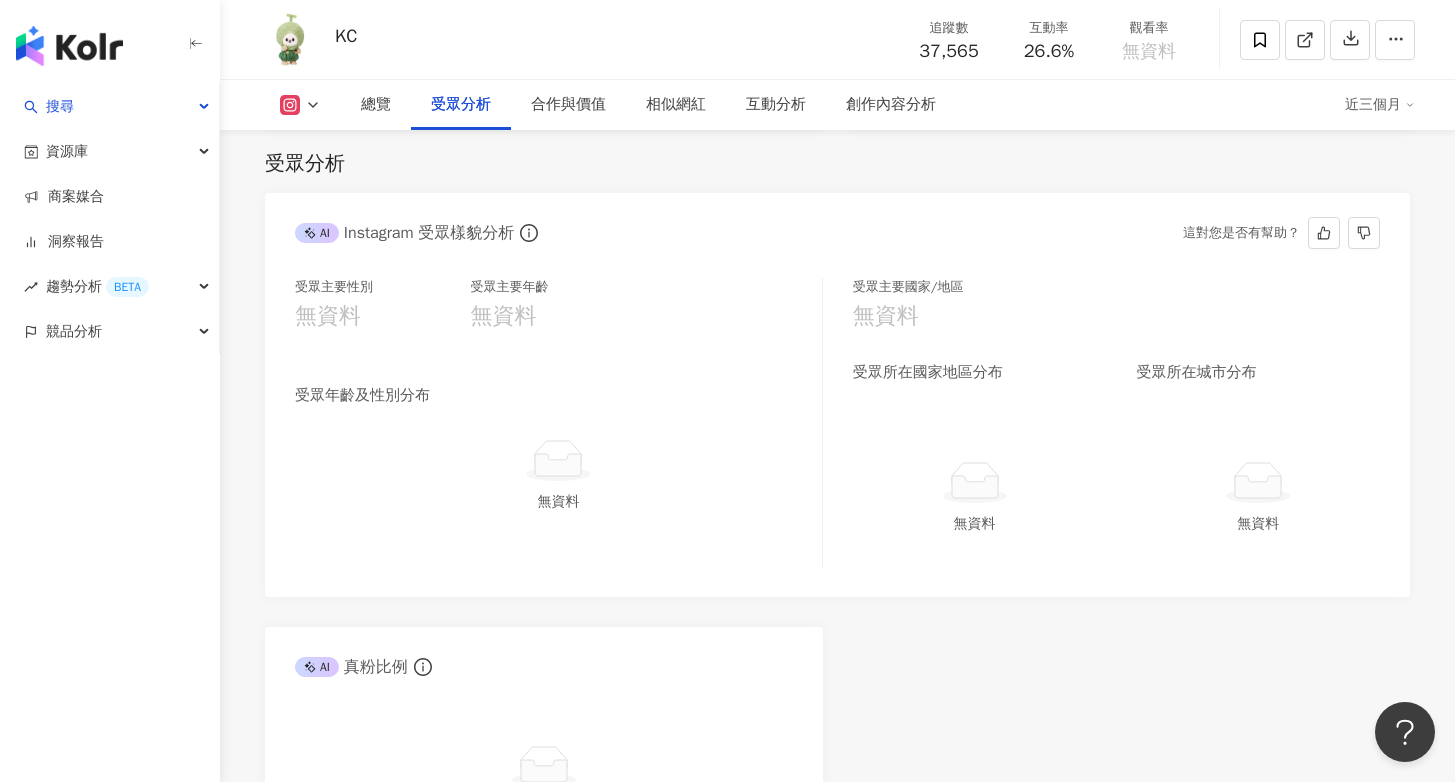 click on "受眾主要性別   無資料 受眾主要年齡   無資料 受眾年齡及性別分布 無資料 受眾主要國家/地區   無資料 受眾所在國家地區分布 受眾所在城市分布 無資料 無資料" at bounding box center [837, 427] 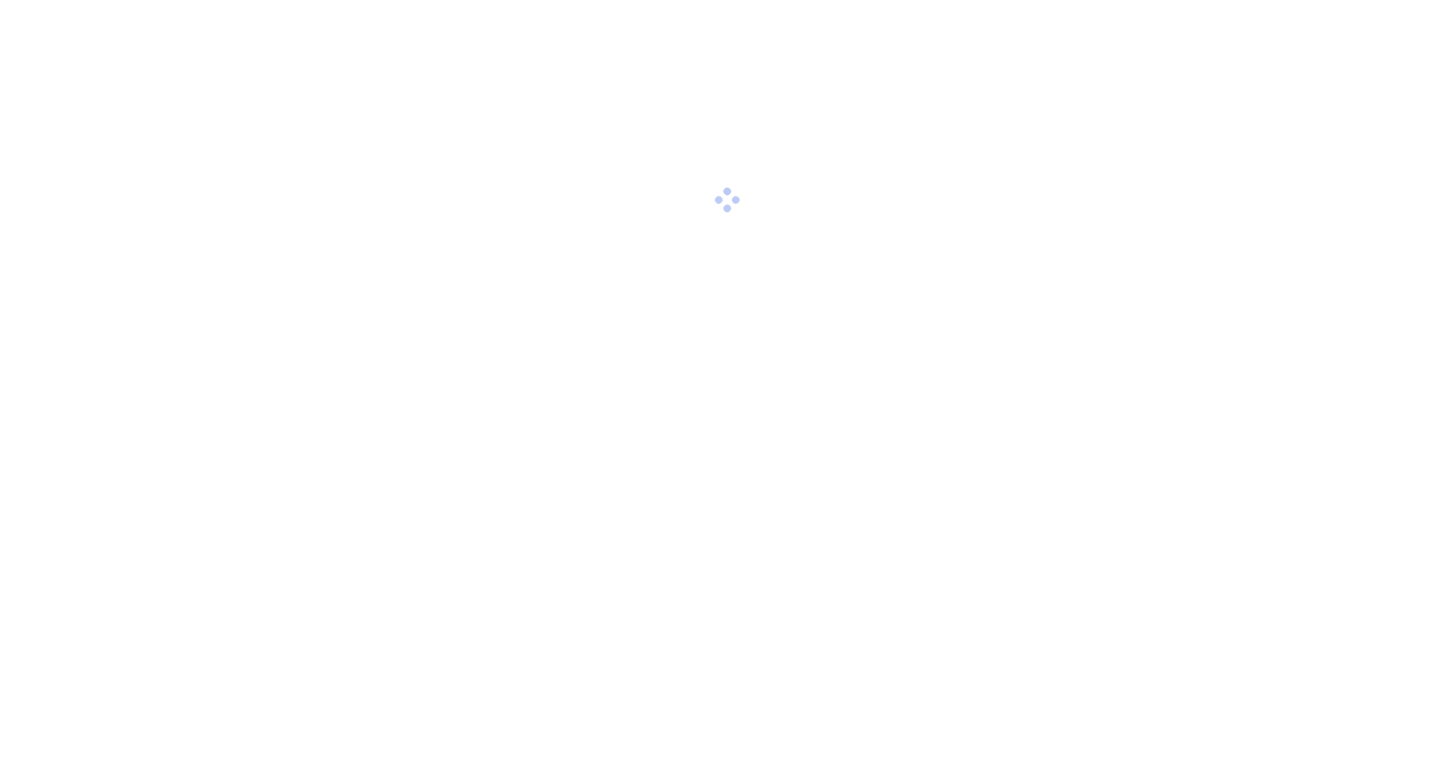 scroll, scrollTop: 0, scrollLeft: 0, axis: both 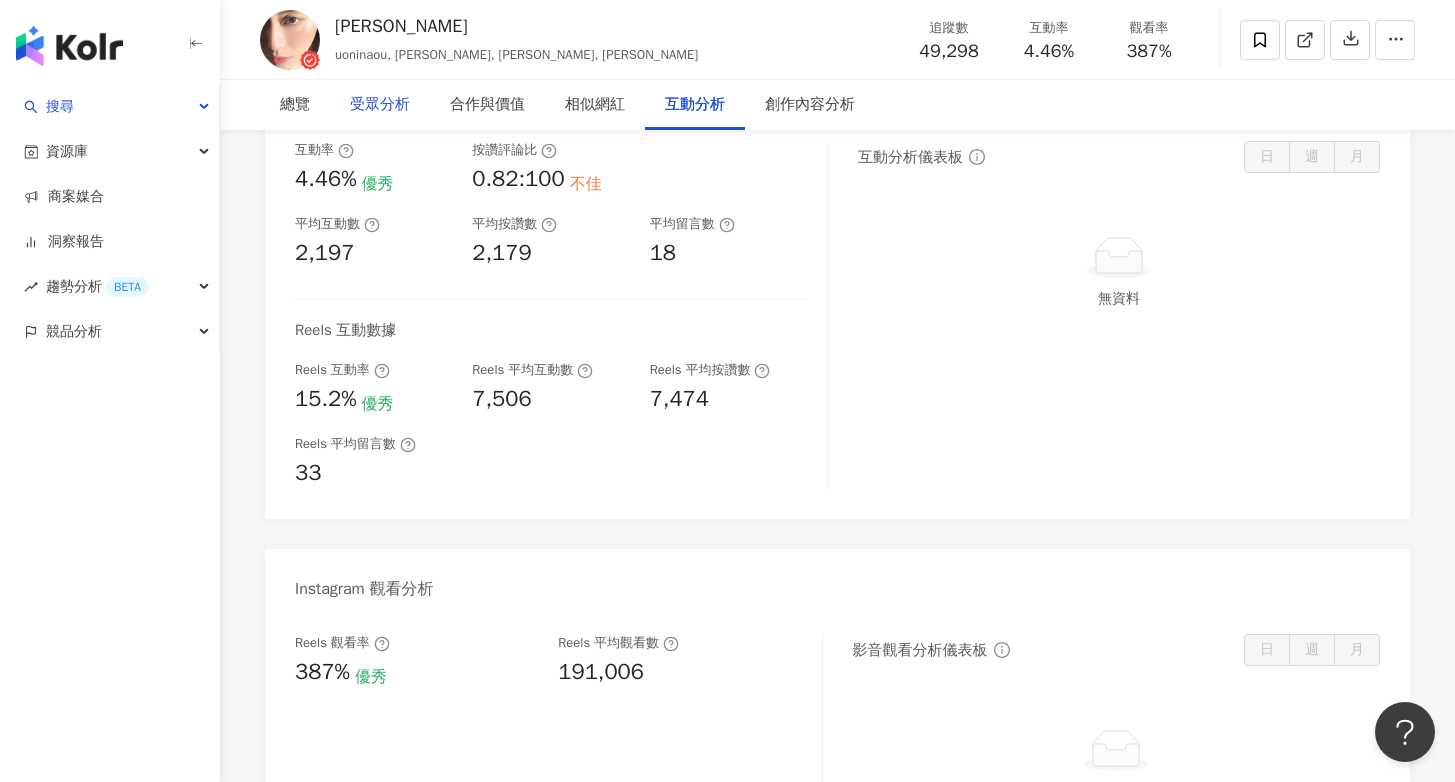 click on "受眾分析" at bounding box center [380, 105] 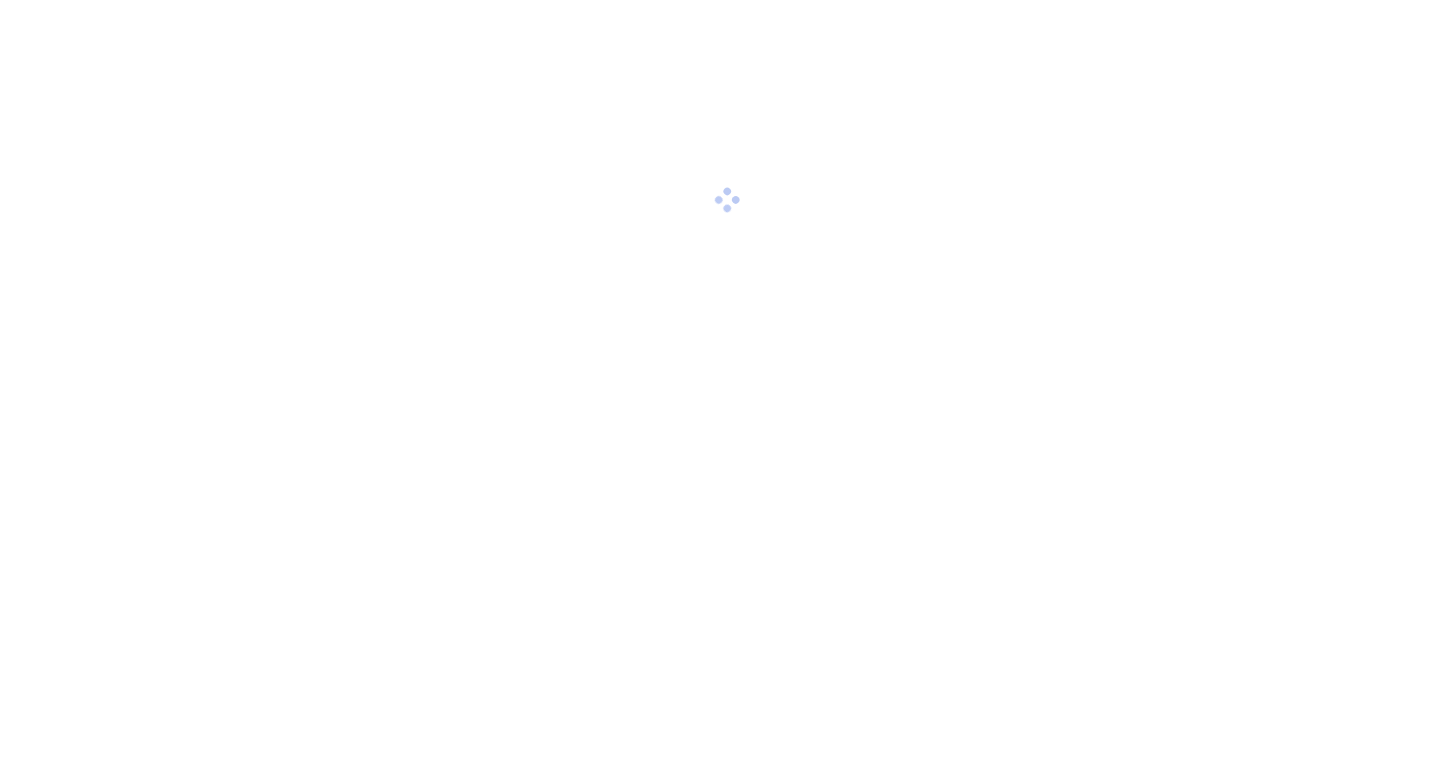 scroll, scrollTop: 0, scrollLeft: 0, axis: both 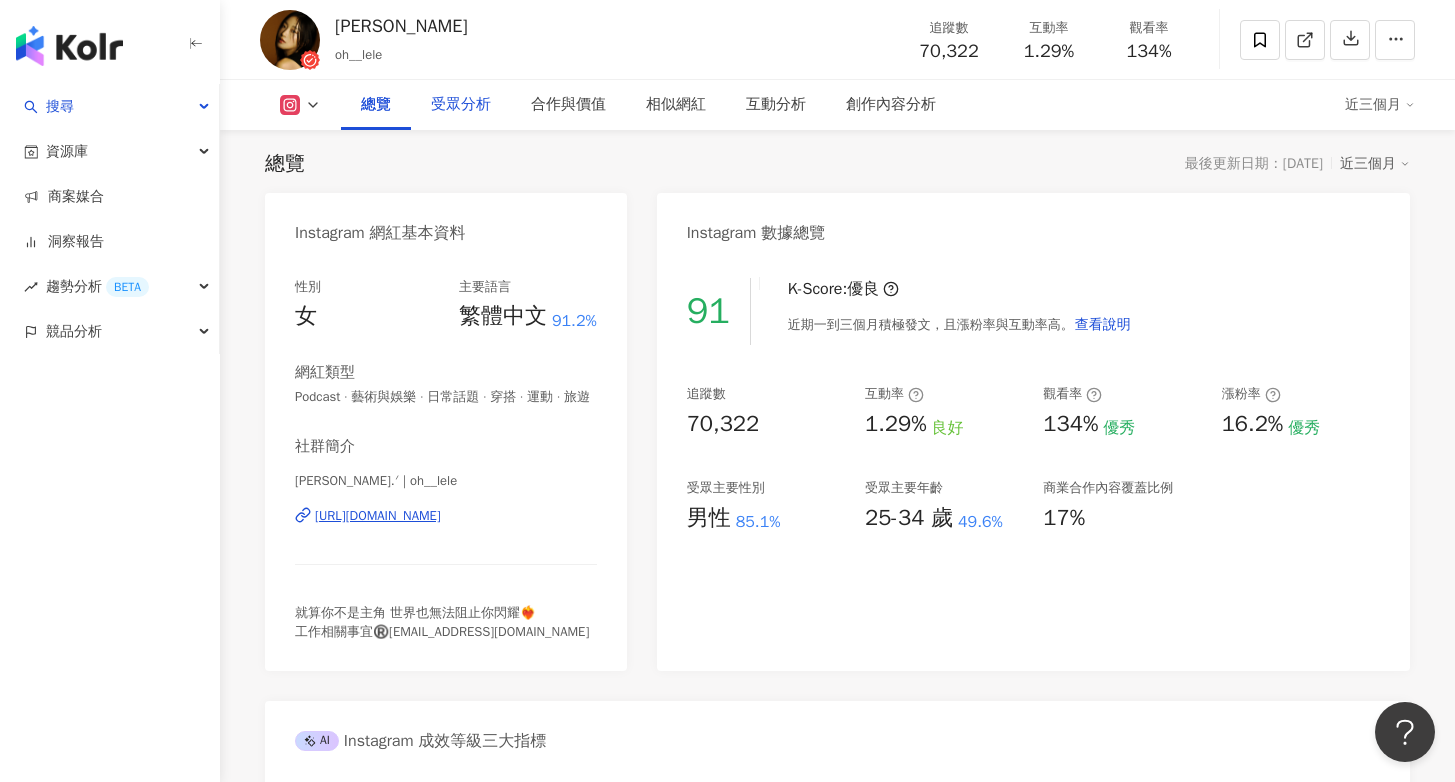 click on "受眾分析" at bounding box center (461, 105) 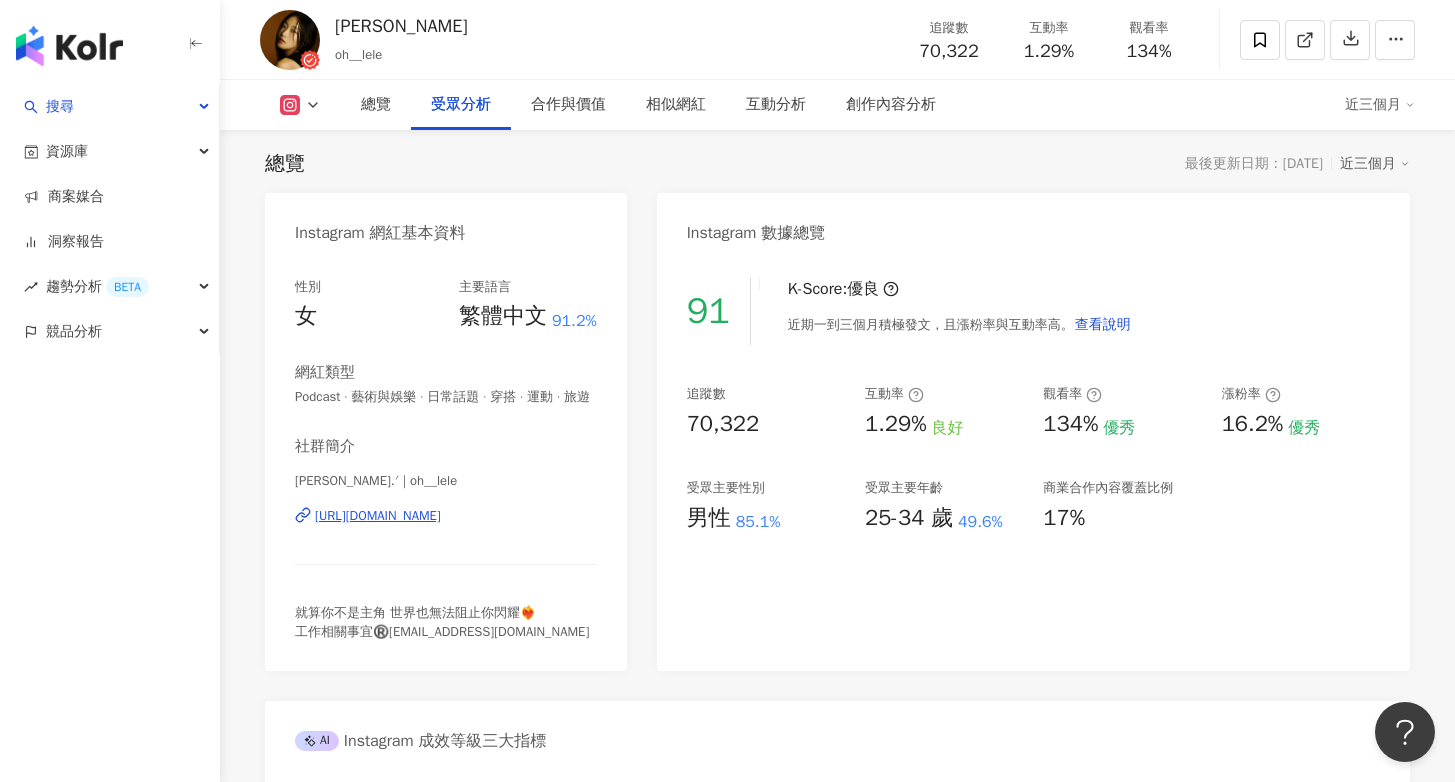 scroll, scrollTop: 1672, scrollLeft: 0, axis: vertical 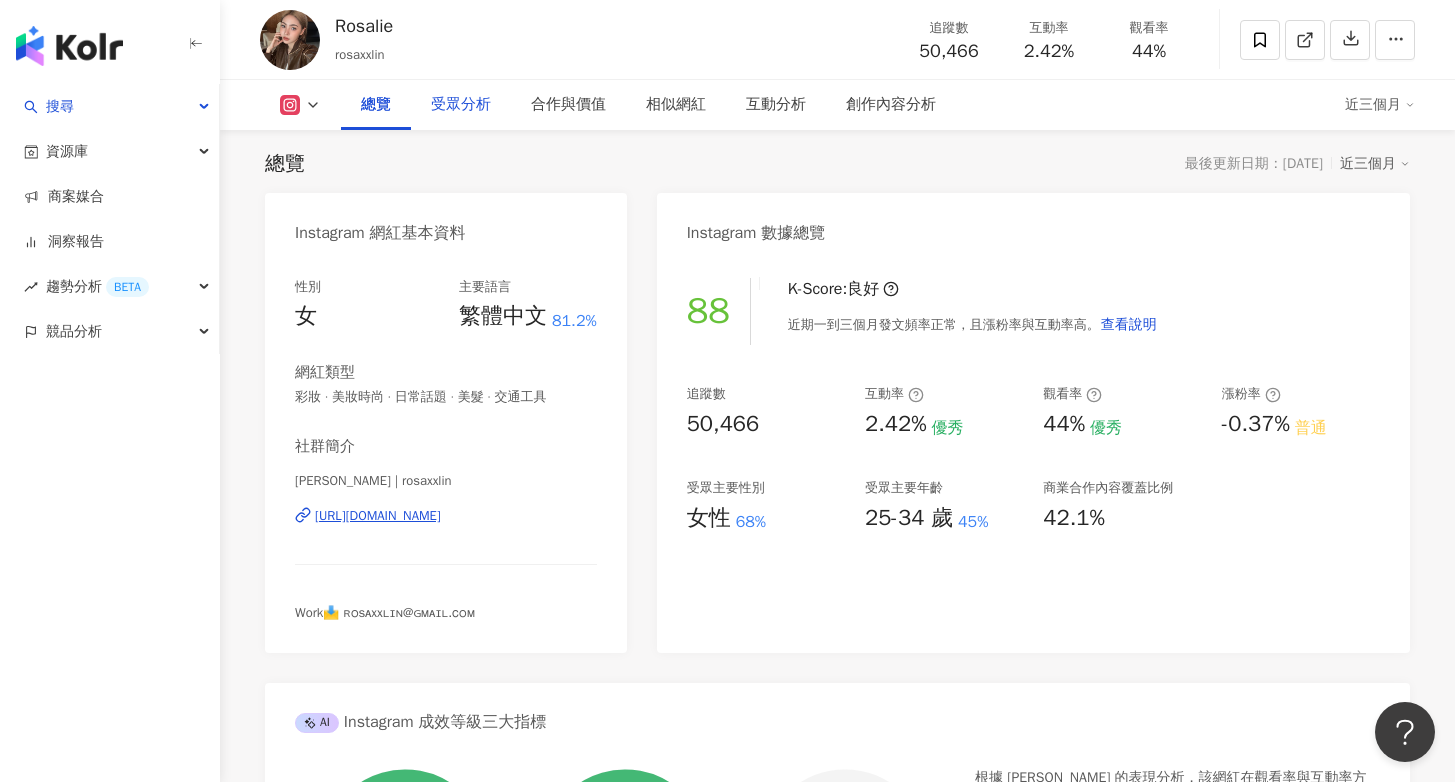 click on "受眾分析" at bounding box center [461, 105] 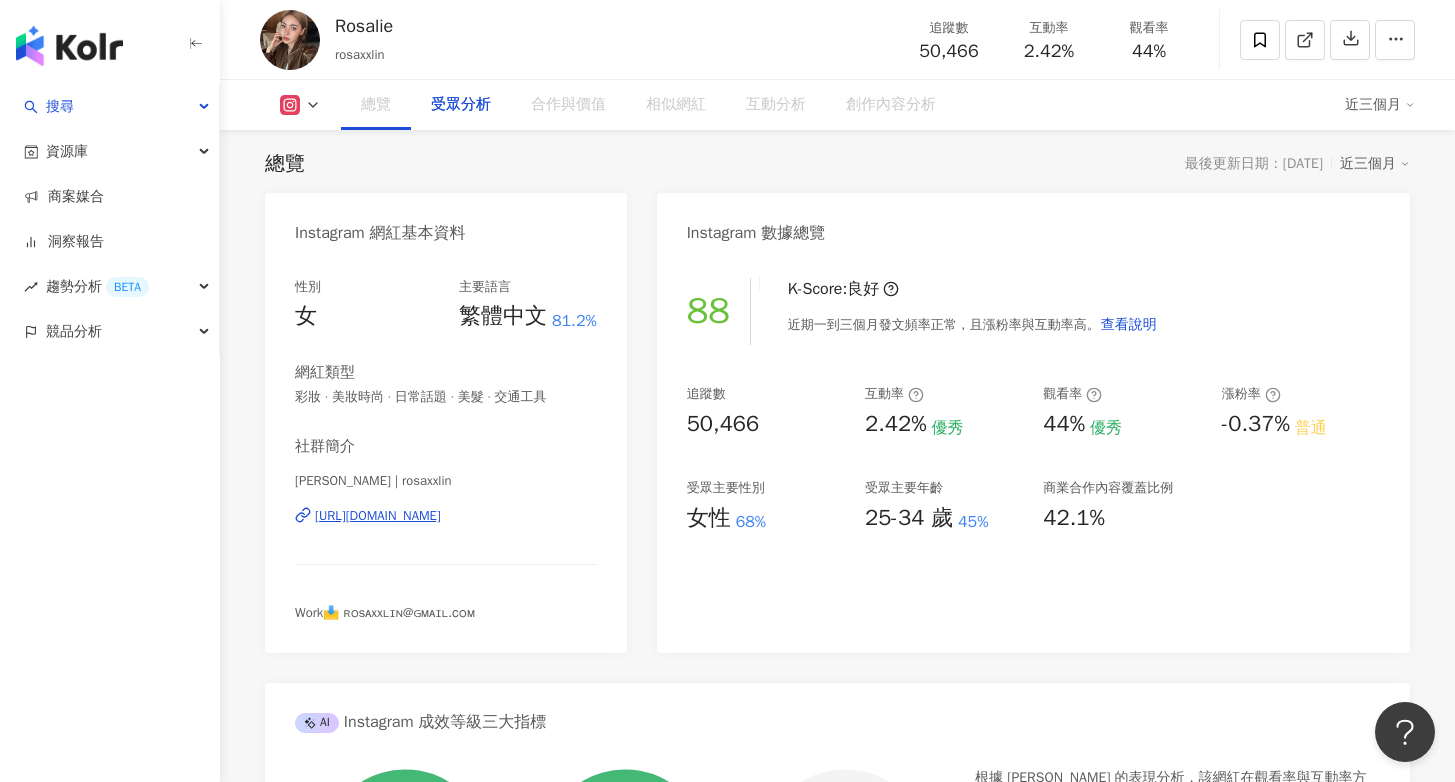 scroll, scrollTop: 1653, scrollLeft: 0, axis: vertical 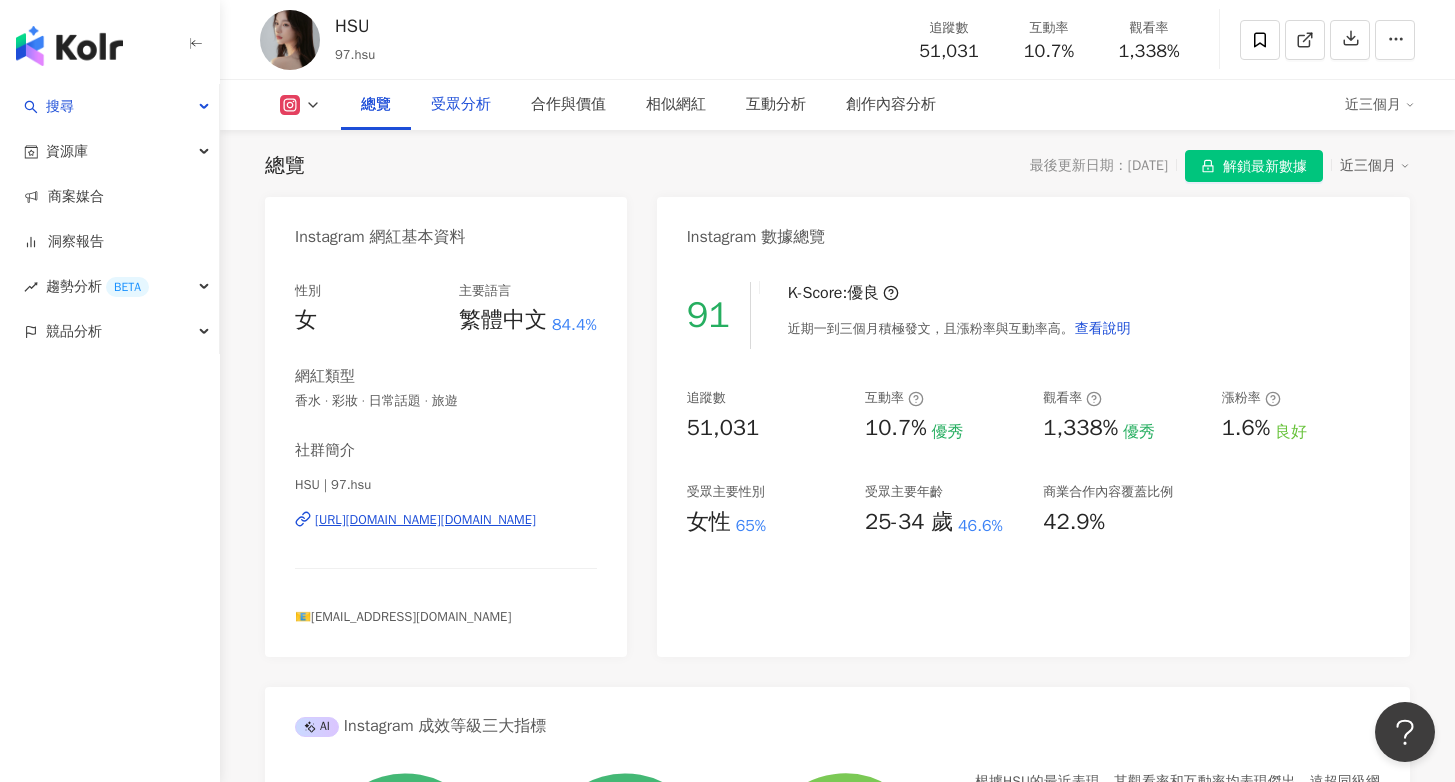 click on "受眾分析" at bounding box center [461, 105] 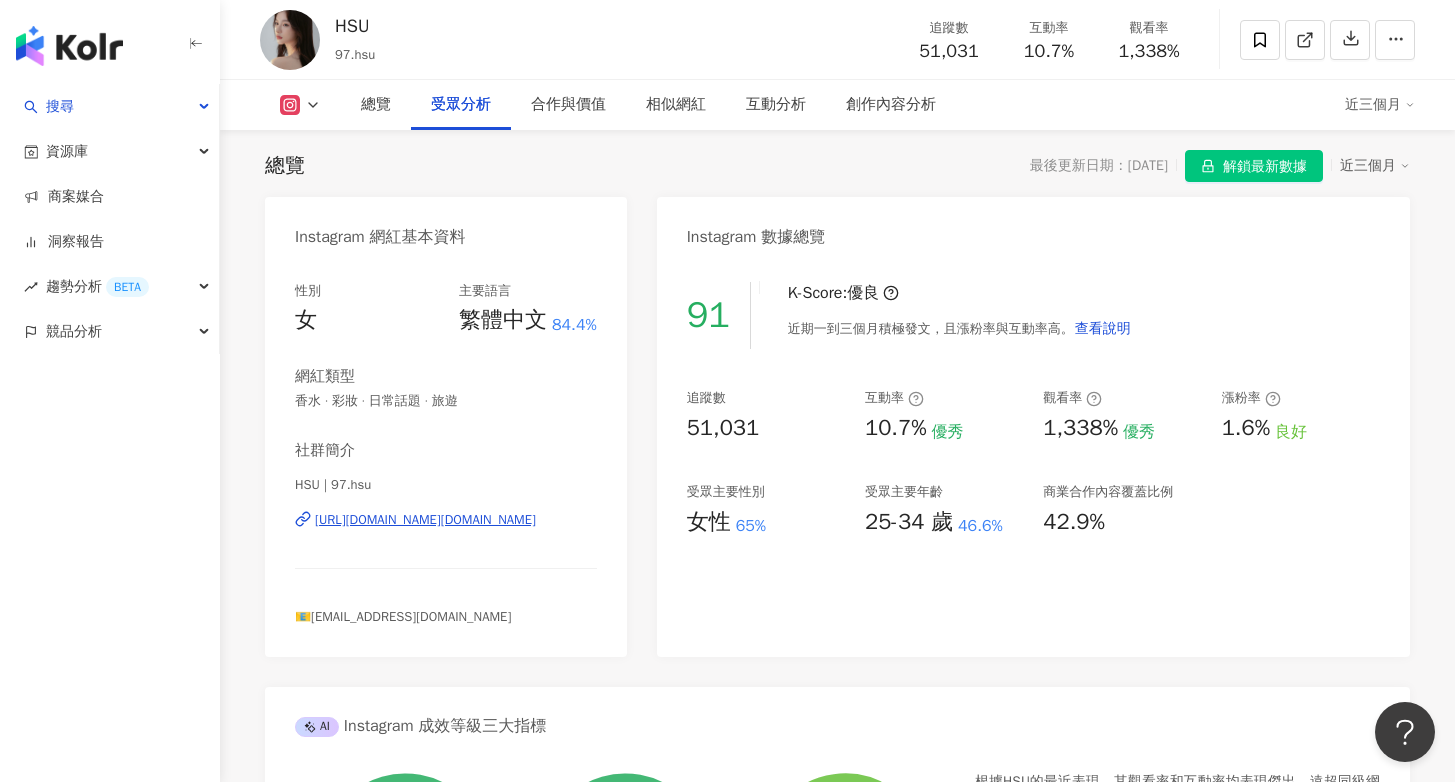 scroll, scrollTop: 1657, scrollLeft: 0, axis: vertical 